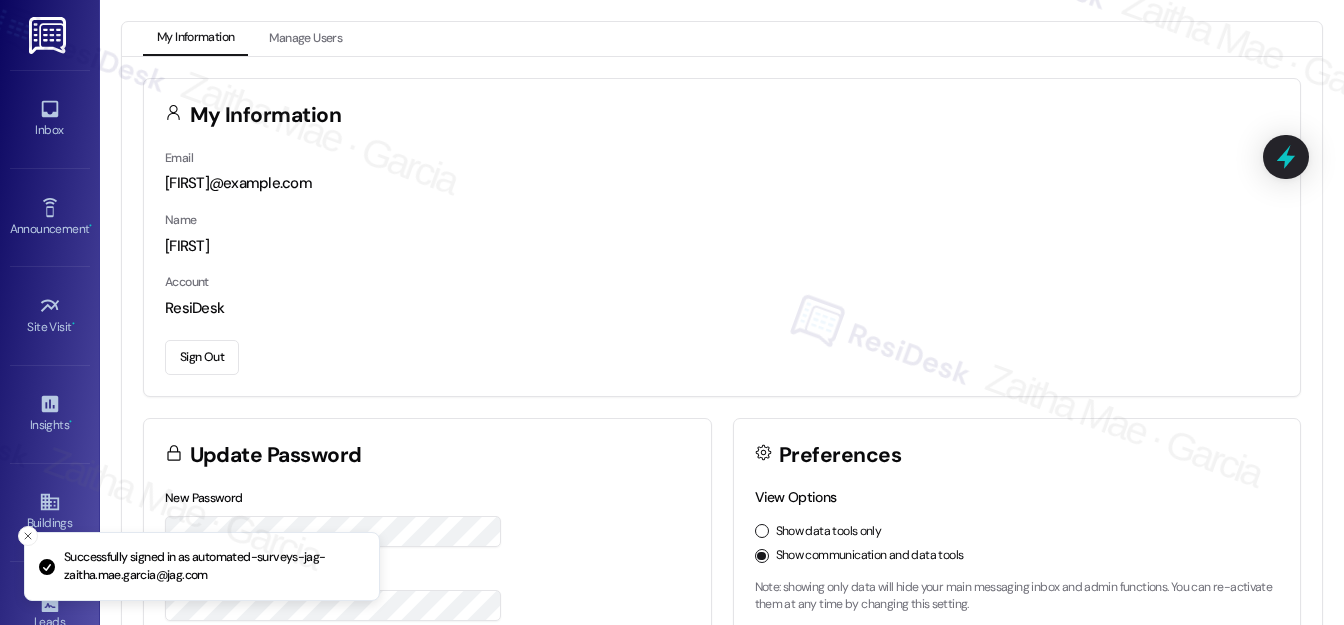 scroll, scrollTop: 0, scrollLeft: 0, axis: both 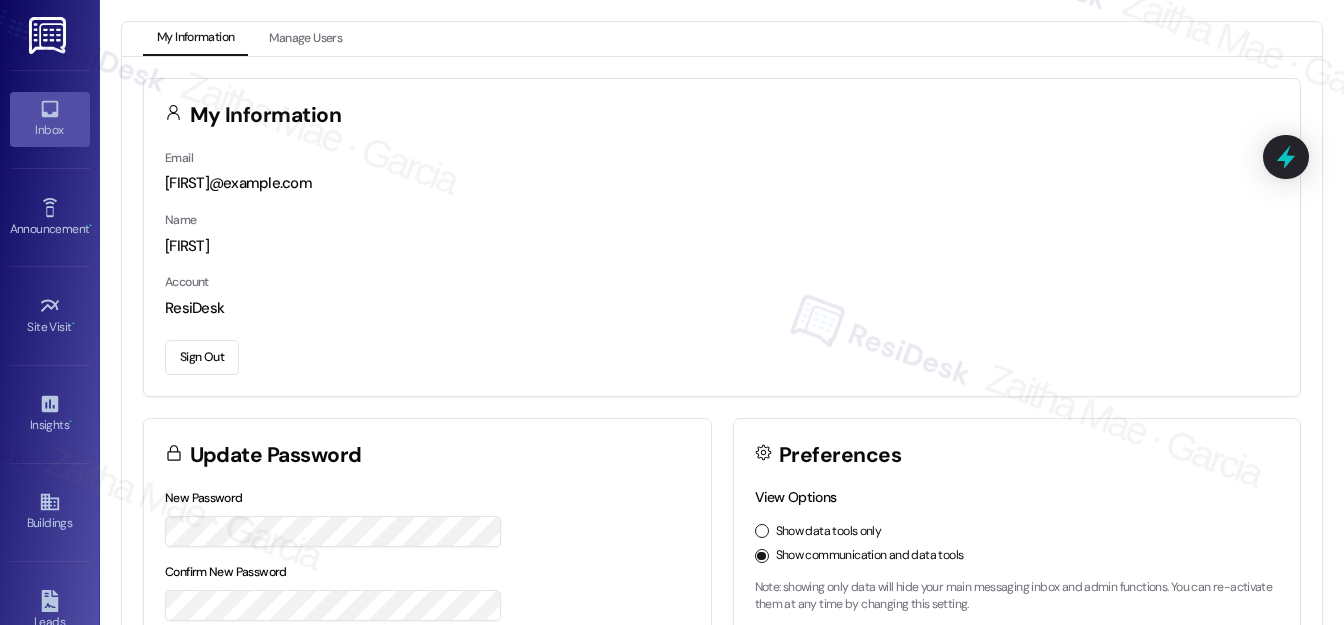 click on "Inbox" at bounding box center [50, 119] 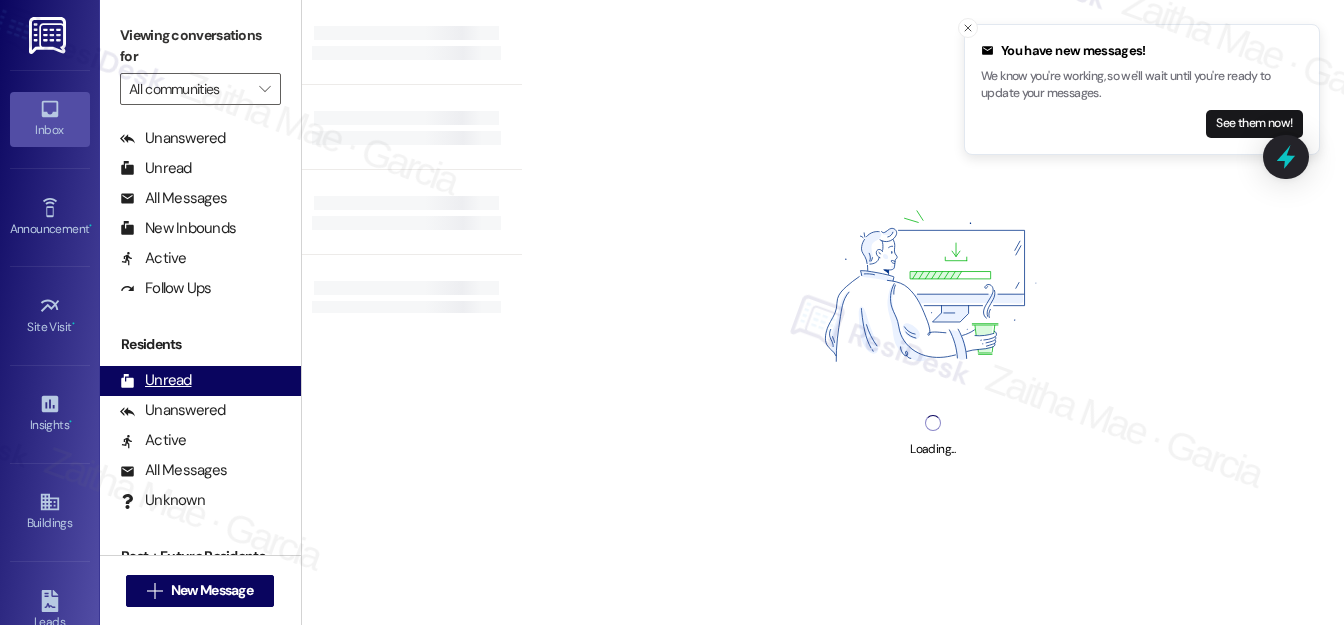 scroll, scrollTop: 389, scrollLeft: 0, axis: vertical 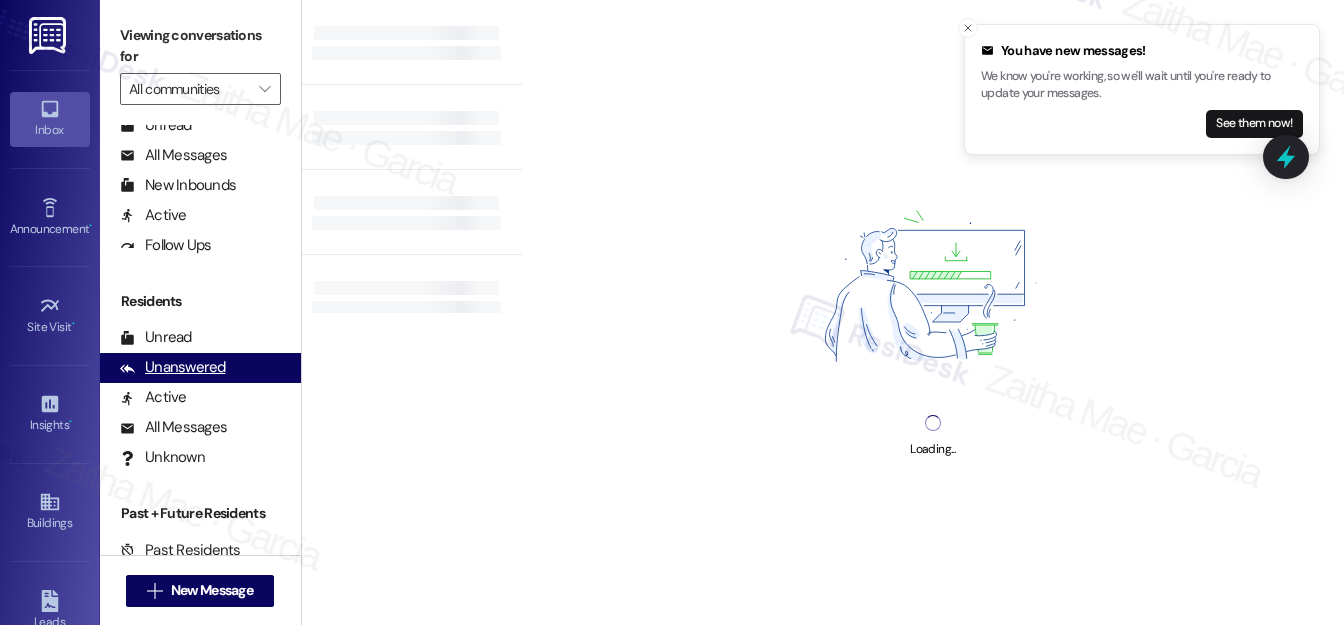 click on "Unanswered" at bounding box center [173, 367] 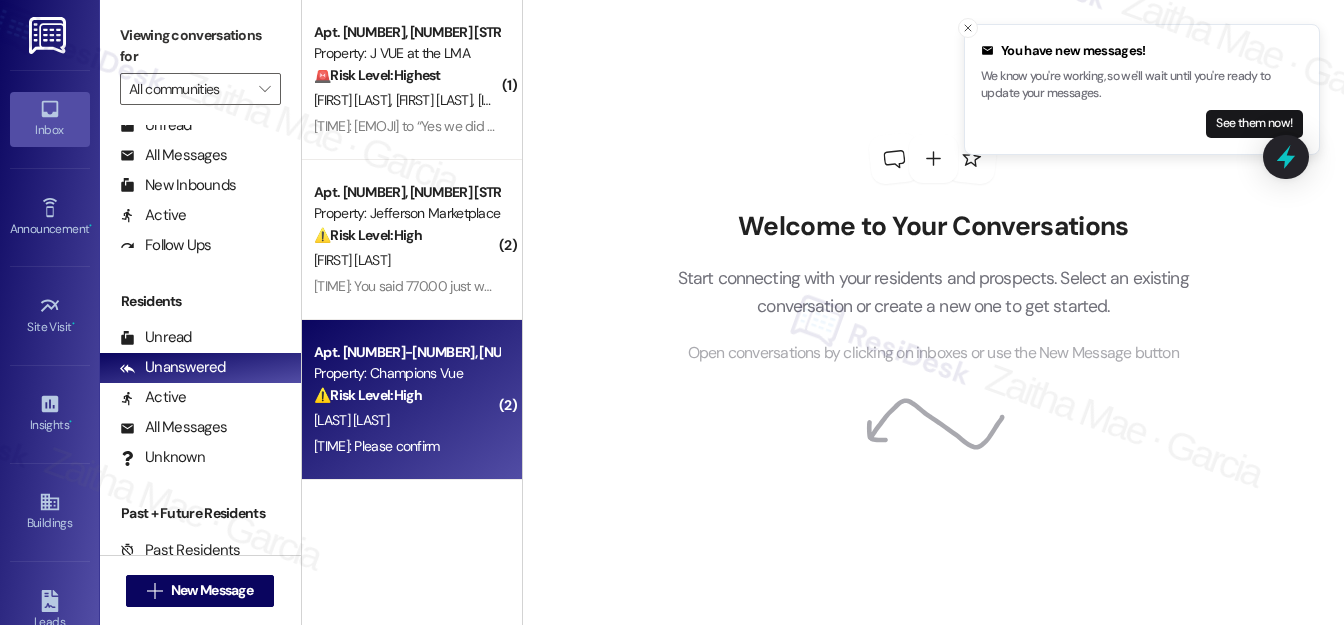 click on "[LAST] [LAST]" at bounding box center (406, 420) 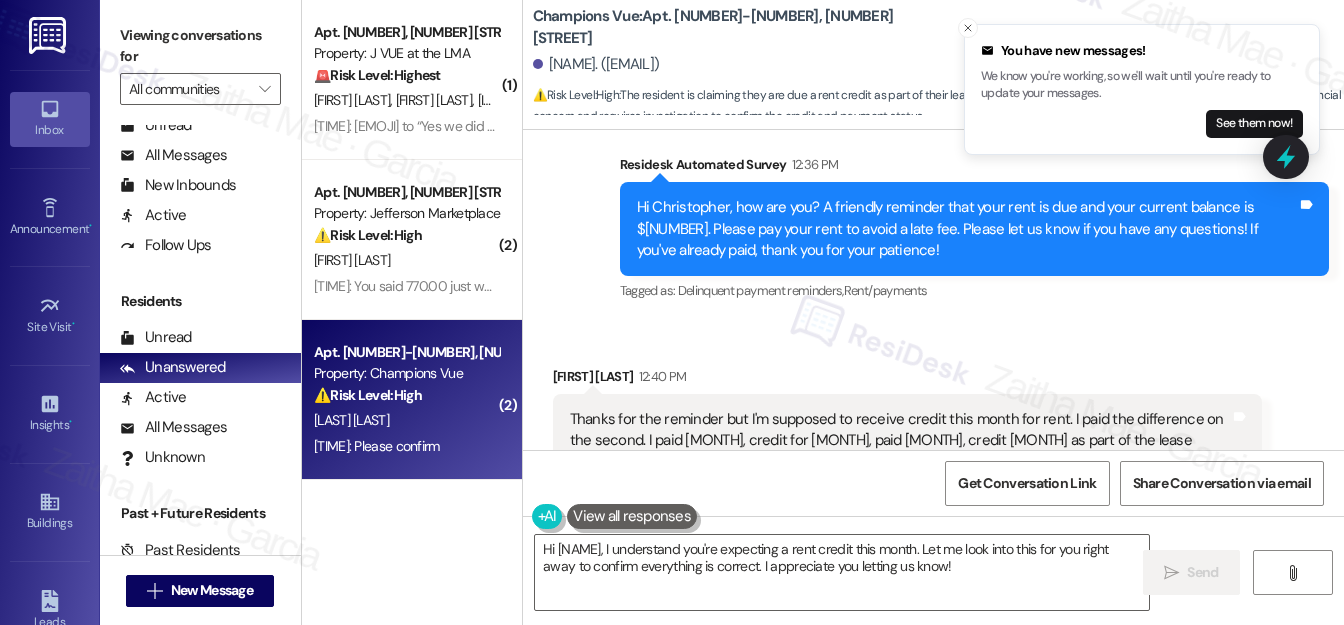 scroll, scrollTop: 507, scrollLeft: 0, axis: vertical 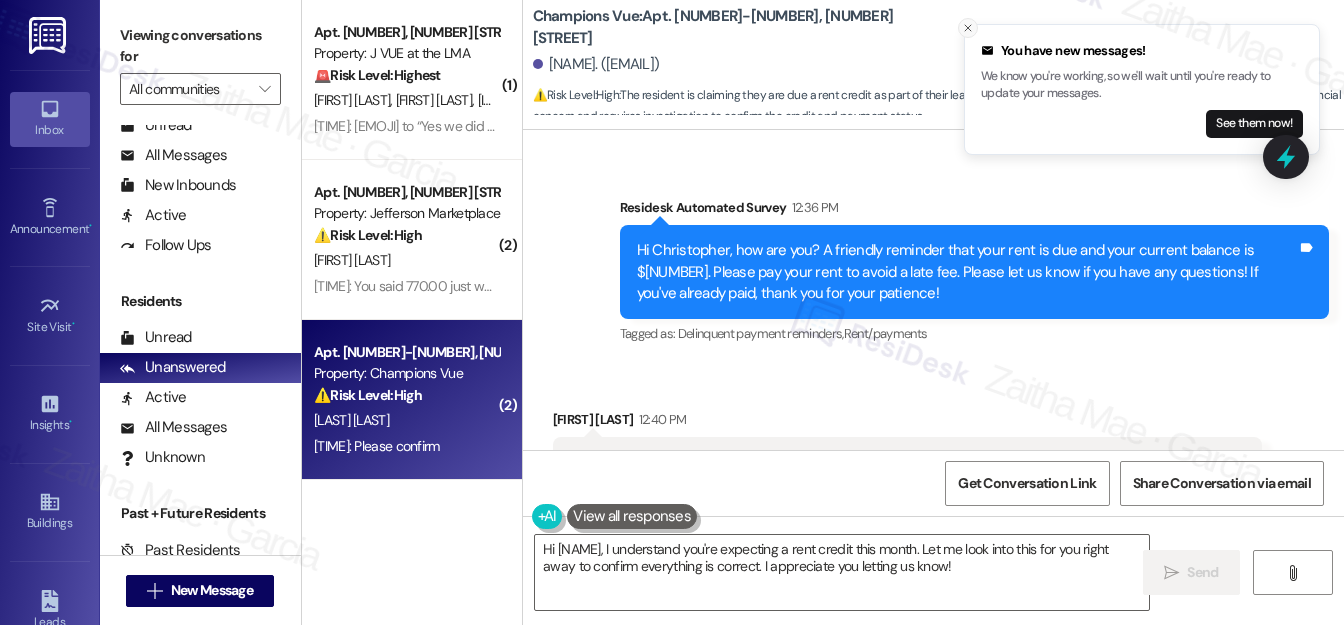 click 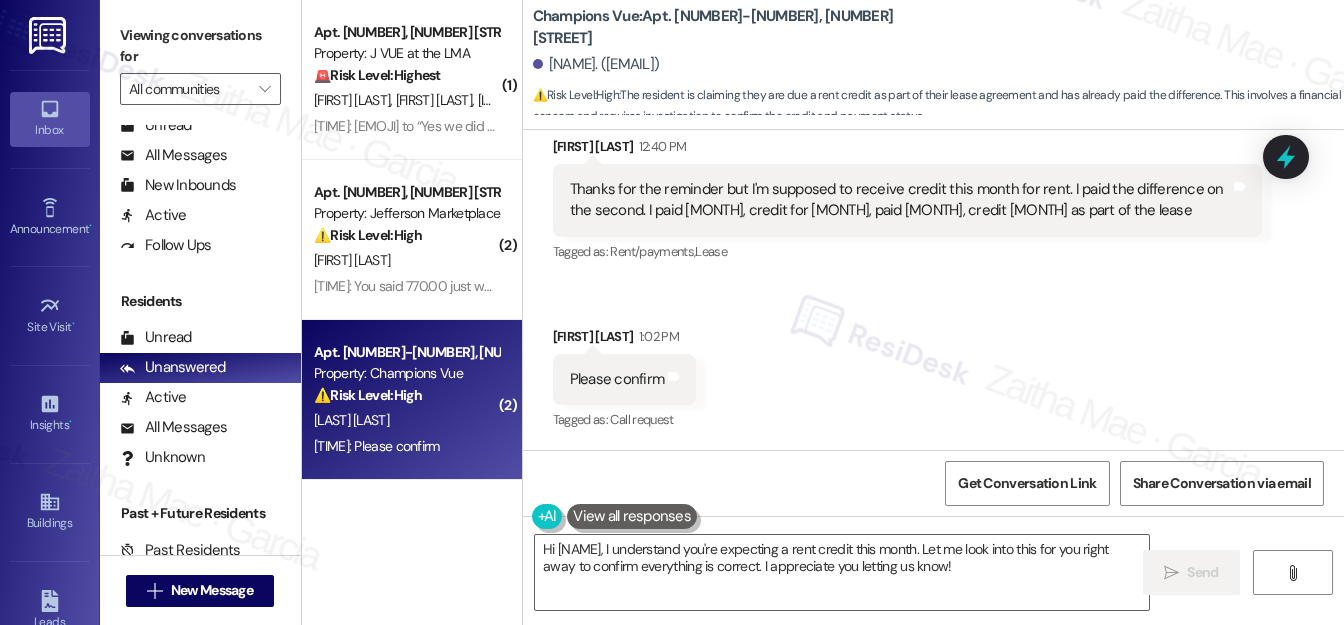 scroll, scrollTop: 781, scrollLeft: 0, axis: vertical 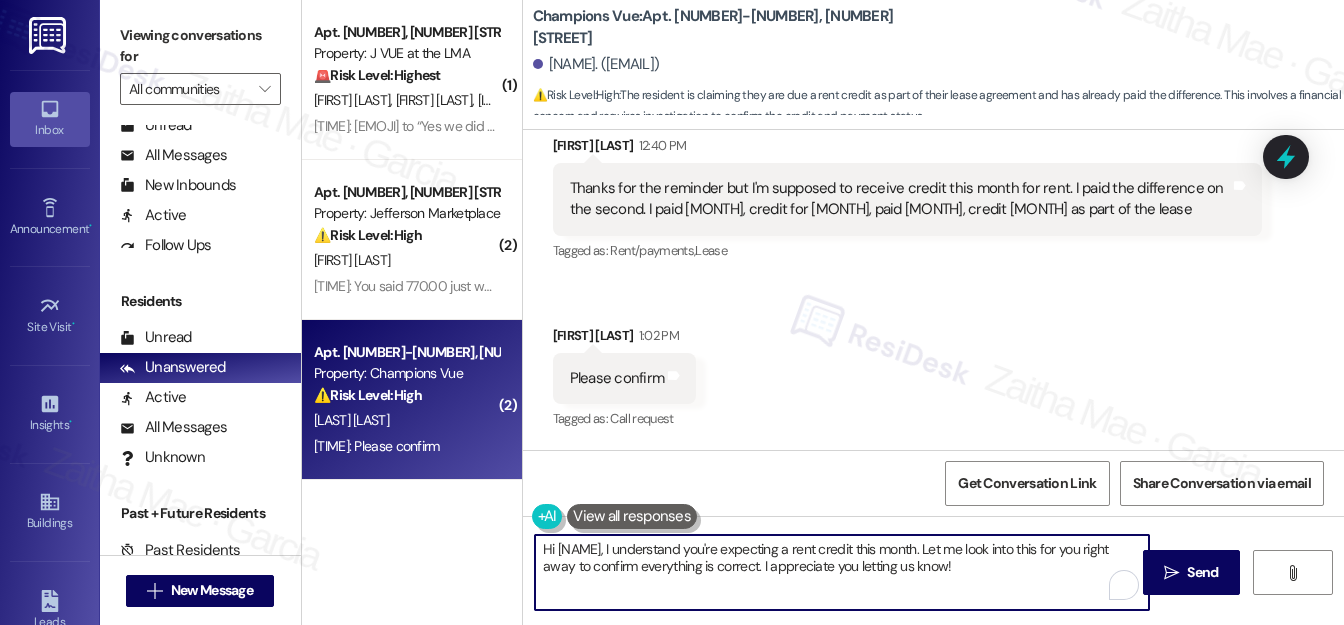drag, startPoint x: 600, startPoint y: 567, endPoint x: 539, endPoint y: 566, distance: 61.008198 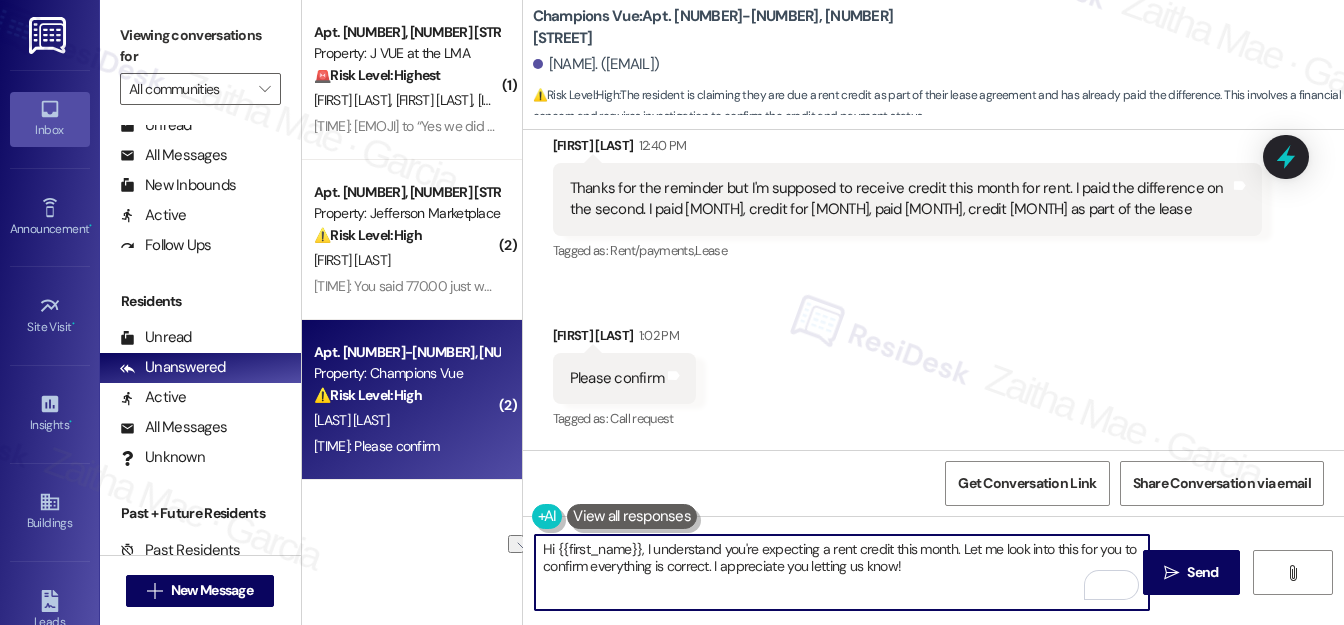 drag, startPoint x: 717, startPoint y: 562, endPoint x: 948, endPoint y: 563, distance: 231.00217 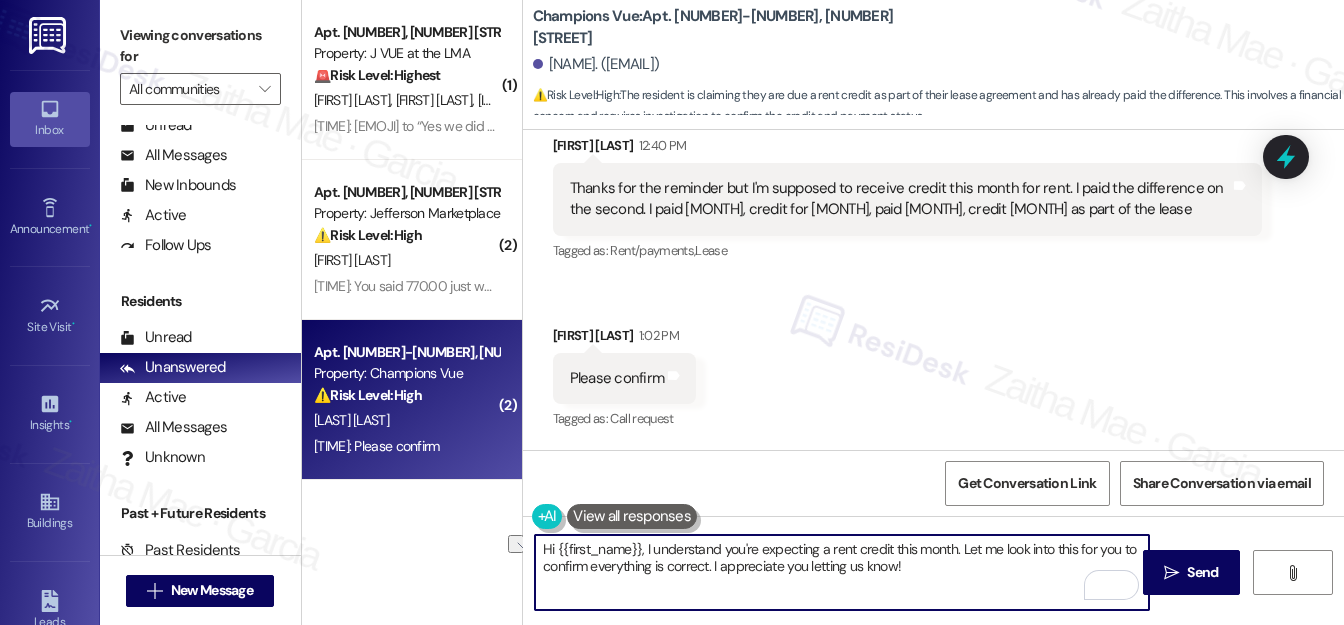click on "Hi {{first_name}}, I understand you're expecting a rent credit this month. Let me look into this for you to confirm everything is correct. I appreciate you letting us know!" at bounding box center [842, 572] 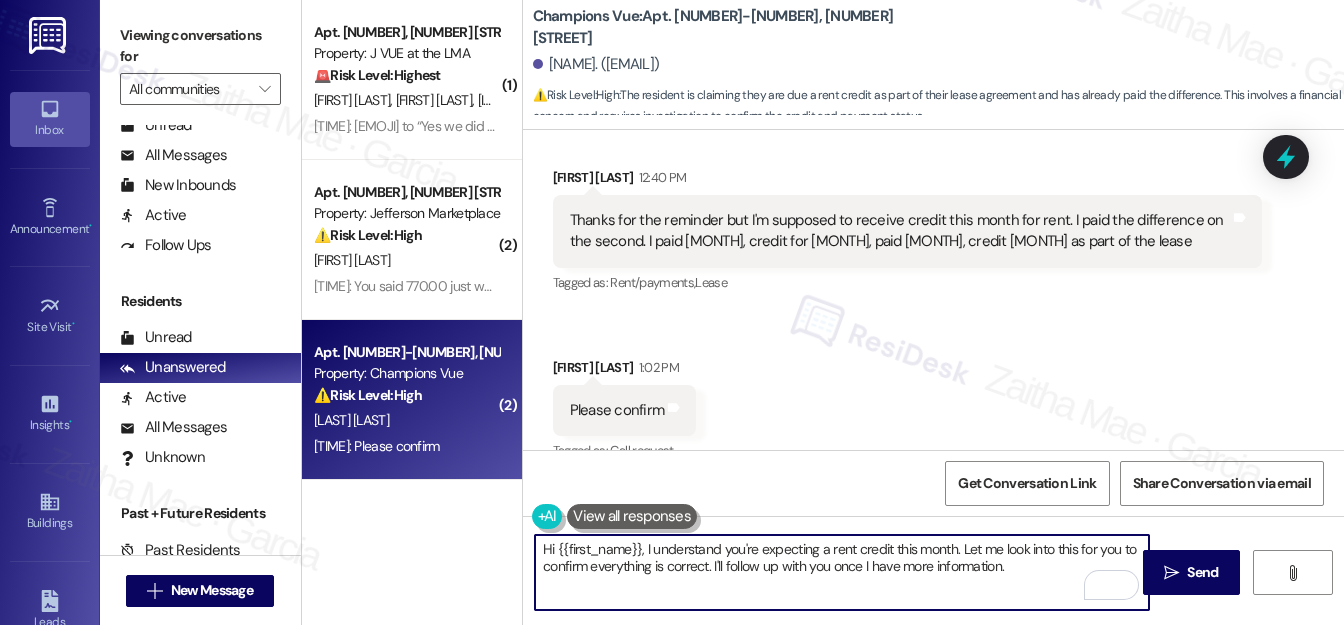 scroll, scrollTop: 781, scrollLeft: 0, axis: vertical 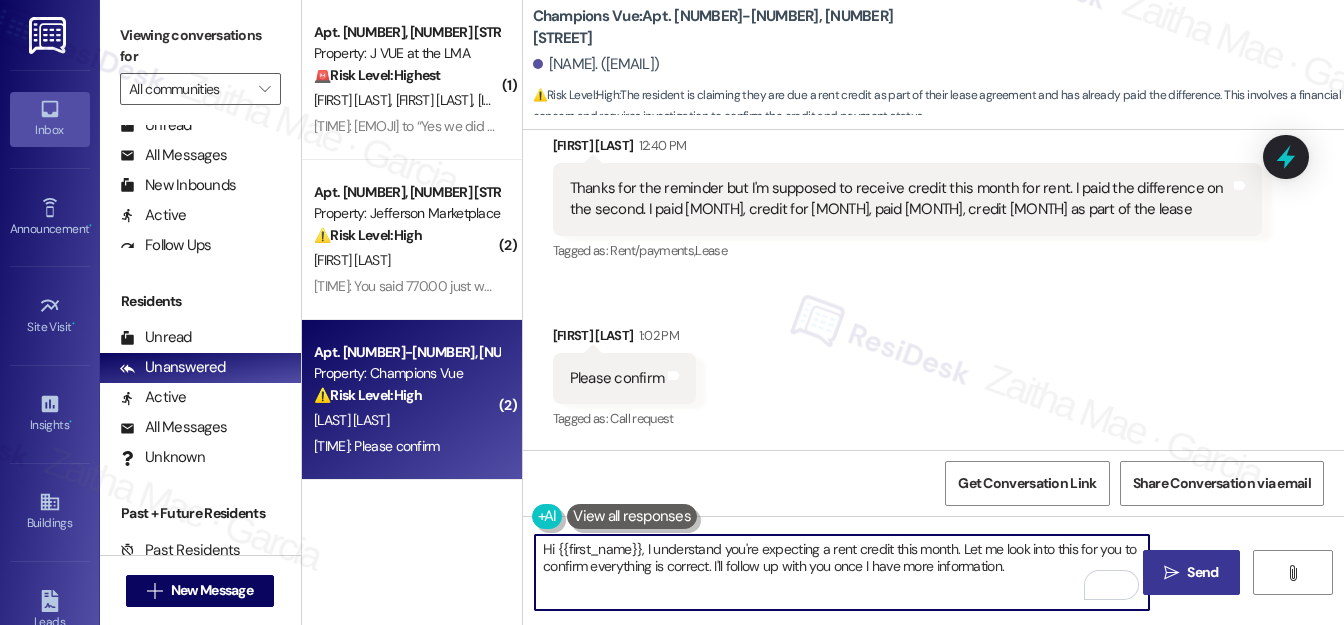 type on "Hi {{first_name}}, I understand you're expecting a rent credit this month. Let me look into this for you to confirm everything is correct. I'll follow up with you once I have more information." 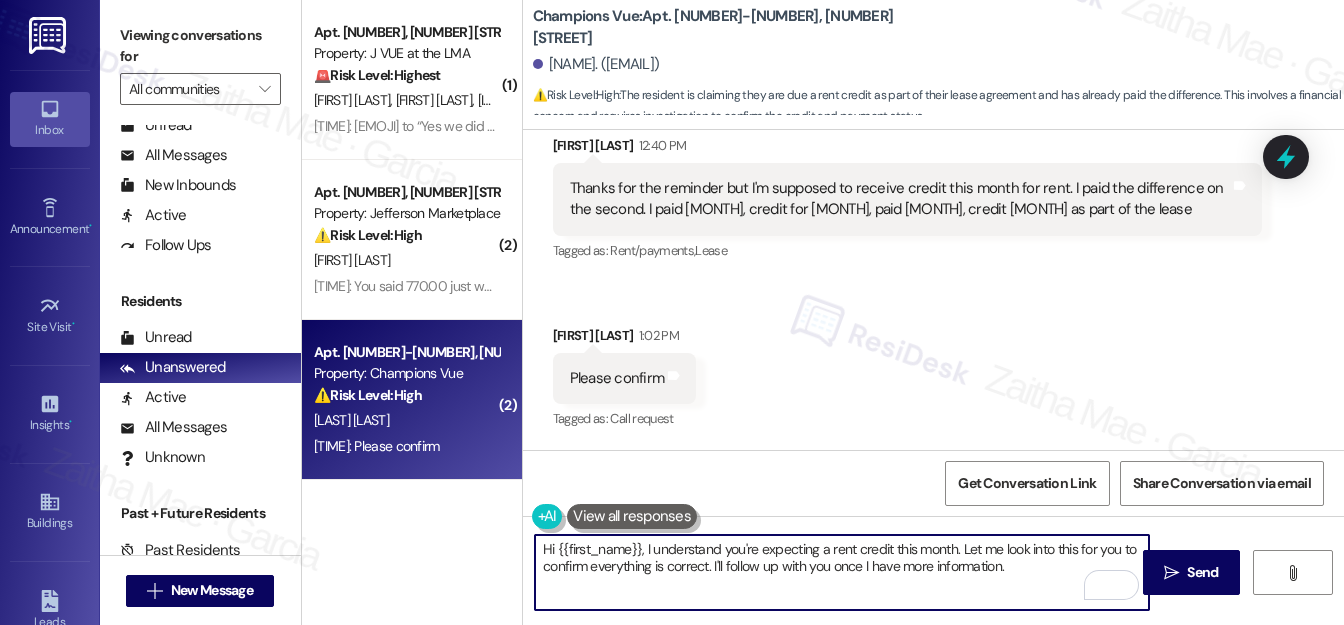 drag, startPoint x: 1185, startPoint y: 565, endPoint x: 1122, endPoint y: 524, distance: 75.16648 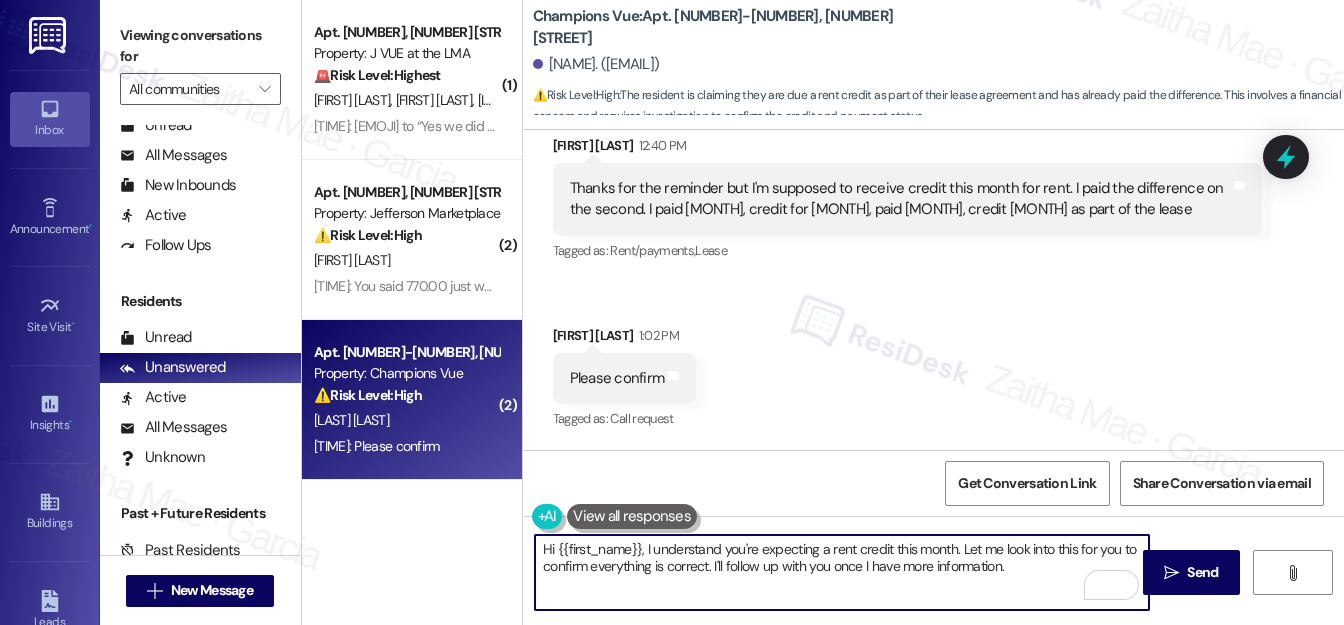 click on "Send" at bounding box center (1202, 572) 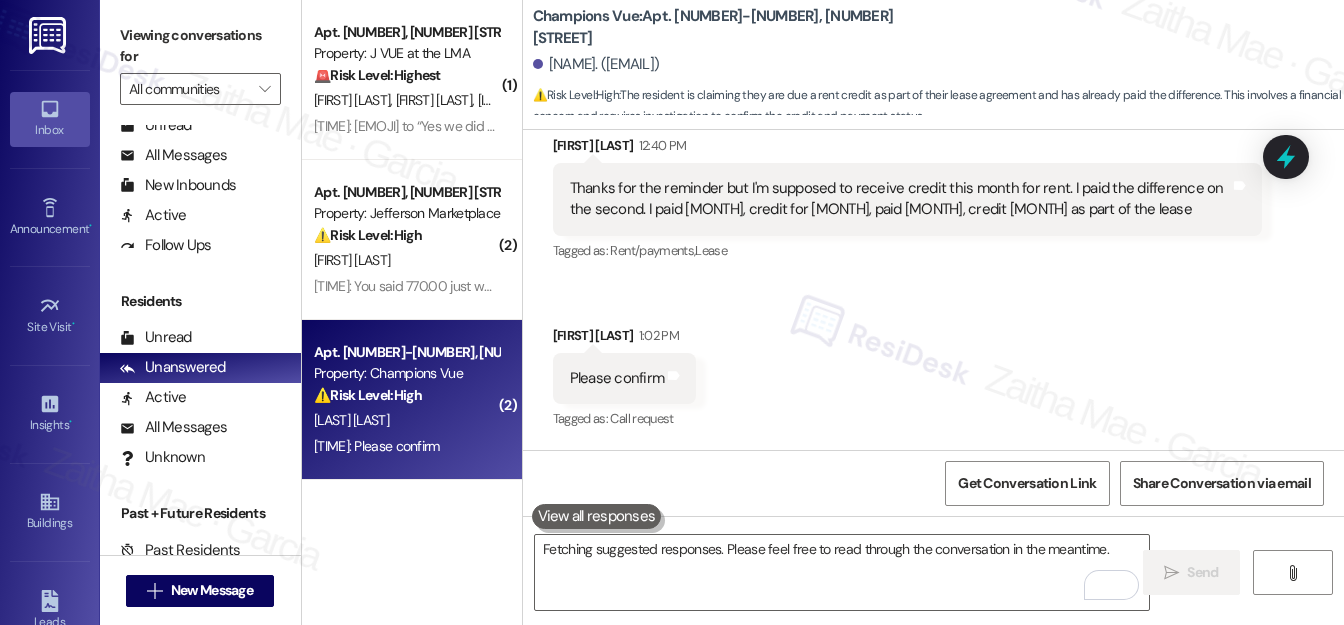 scroll, scrollTop: 780, scrollLeft: 0, axis: vertical 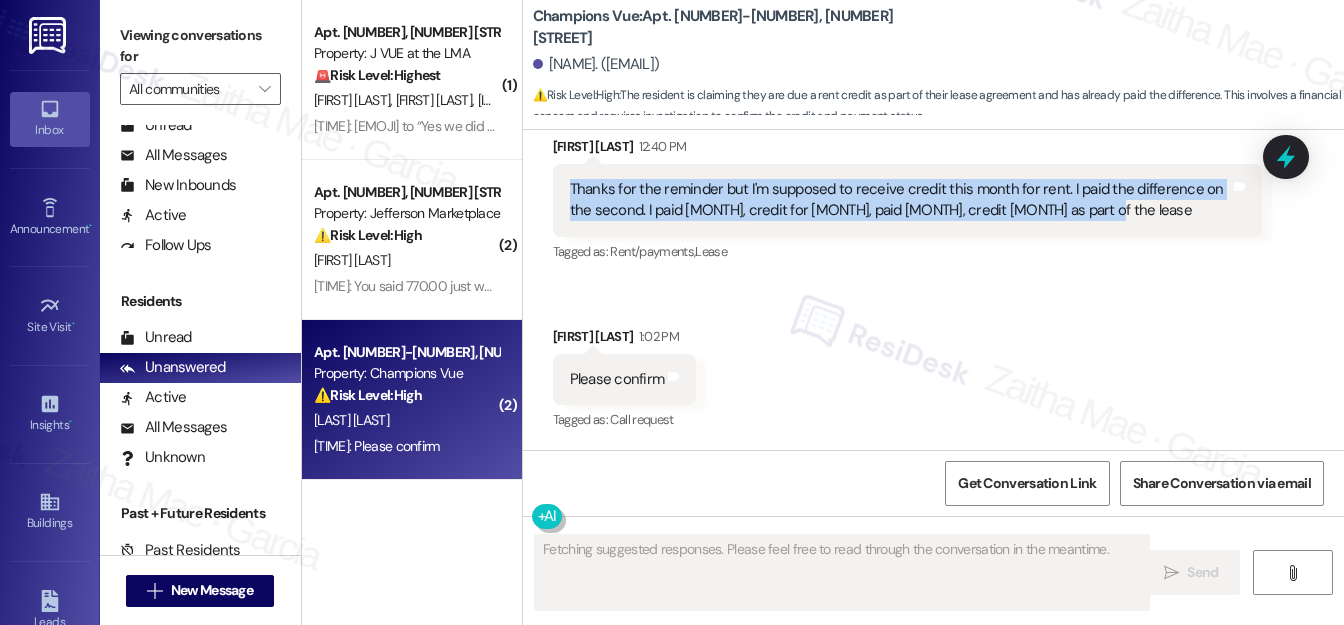 drag, startPoint x: 569, startPoint y: 185, endPoint x: 1089, endPoint y: 222, distance: 521.3147 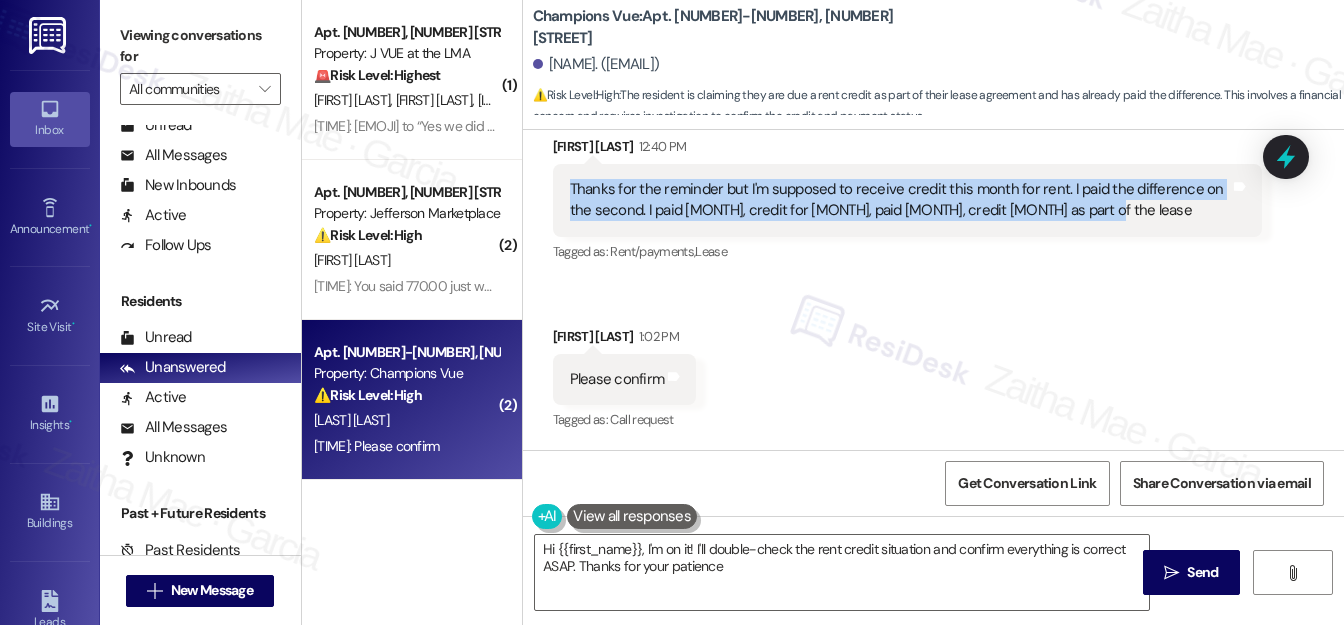 type on "Hi [NAME], I'm on it! I'll double-check the rent credit situation and confirm everything is correct ASAP. Thanks for your patience!" 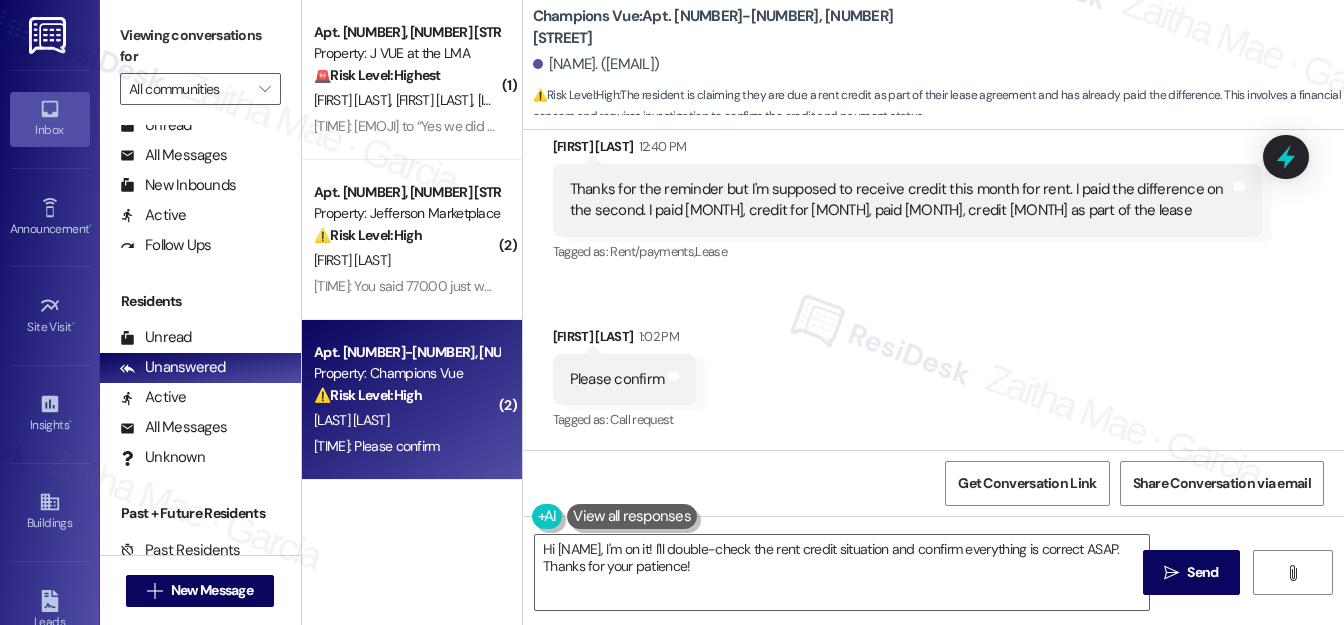 click on "Received via SMS [FIRST] [LAST] [TIME] Thanks for the reminder but I'm supposed to receive credit this month for rent. I paid the difference on the second. I paid [MONTH], credit for [MONTH], paid [MONTH], credit [MONTH] as part of the lease  Tags and notes Tagged as:   Rent/payments ,  Click to highlight conversations about Rent/payments Lease Click to highlight conversations about Lease Received via SMS [FIRST] [LAST] [TIME] Please confirm Tags and notes Tagged as:   Call request Click to highlight conversations about Call request" at bounding box center (933, 270) 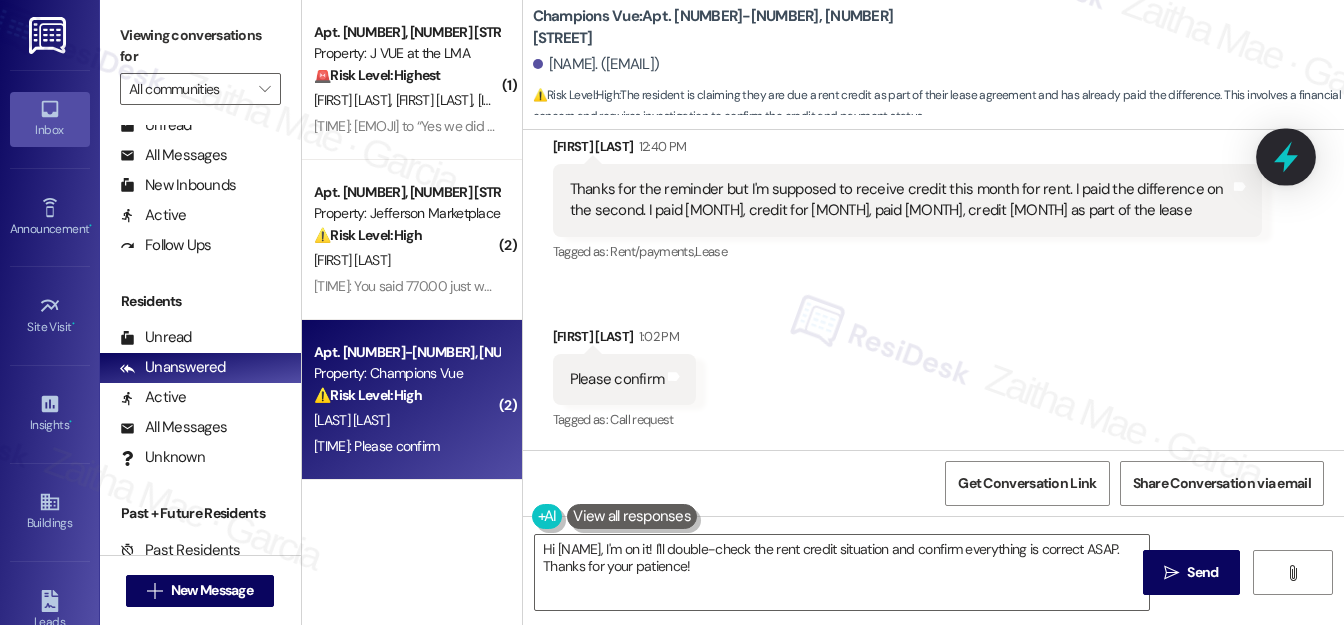 click 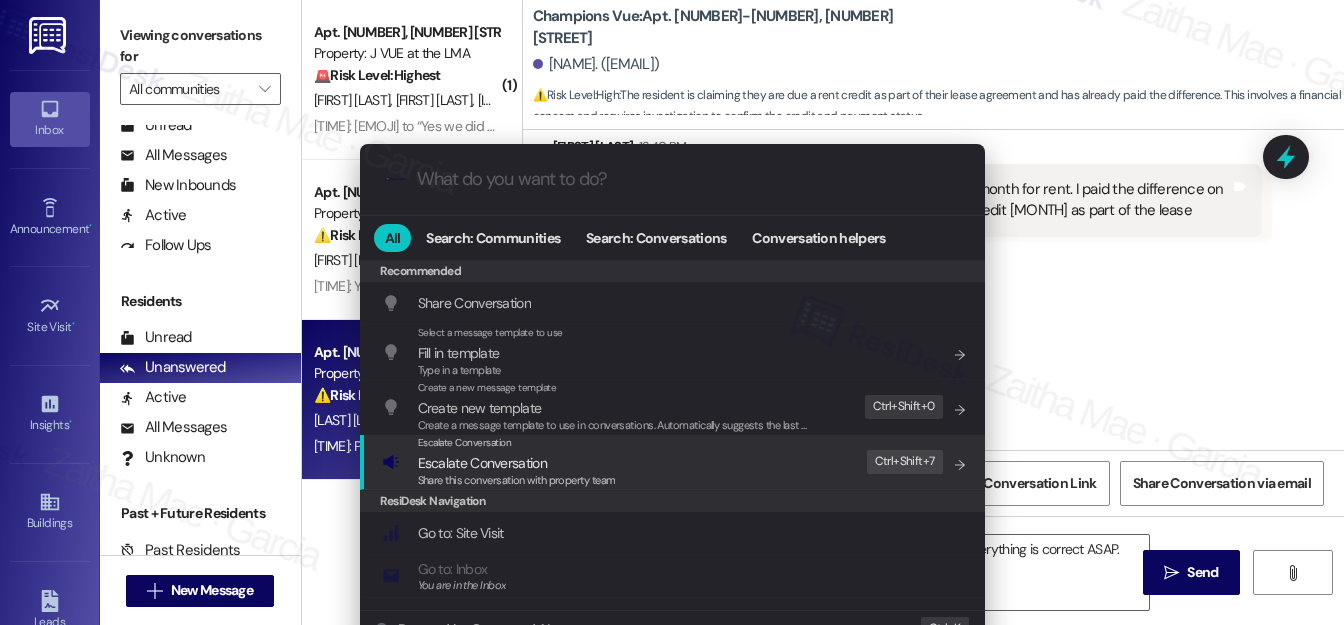 click on "Escalate Conversation" at bounding box center (482, 463) 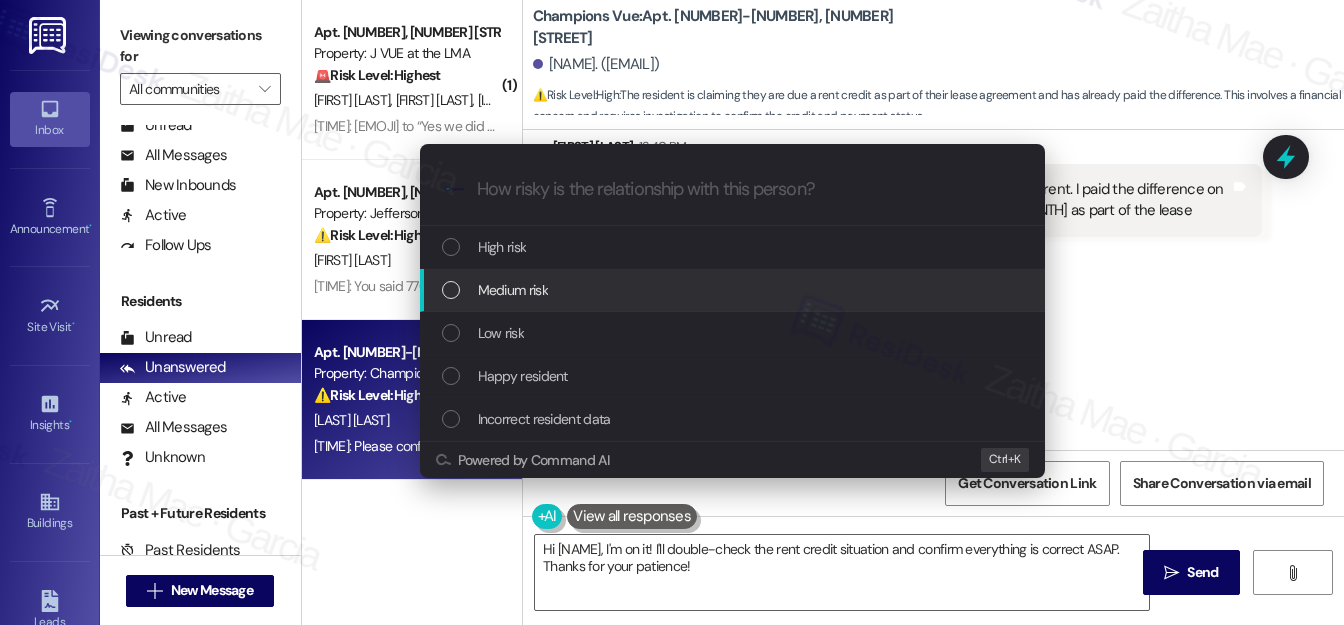 click on "Medium risk" at bounding box center [513, 290] 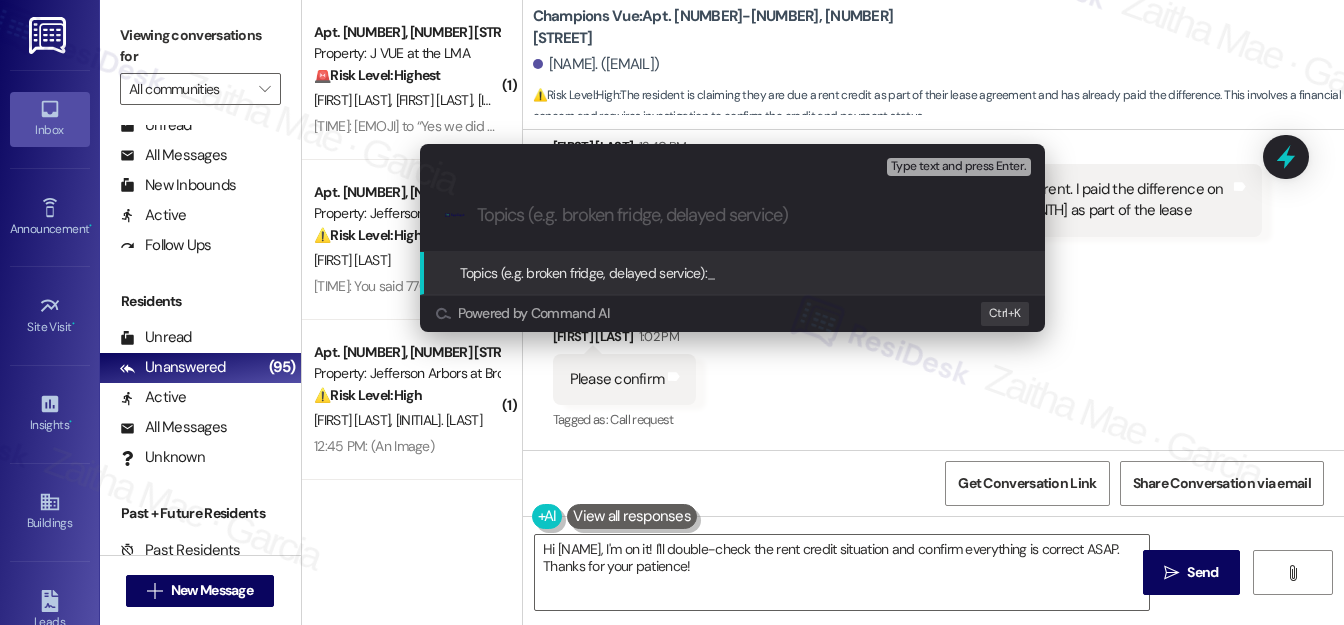 paste on "Clarification on Rent Credit" 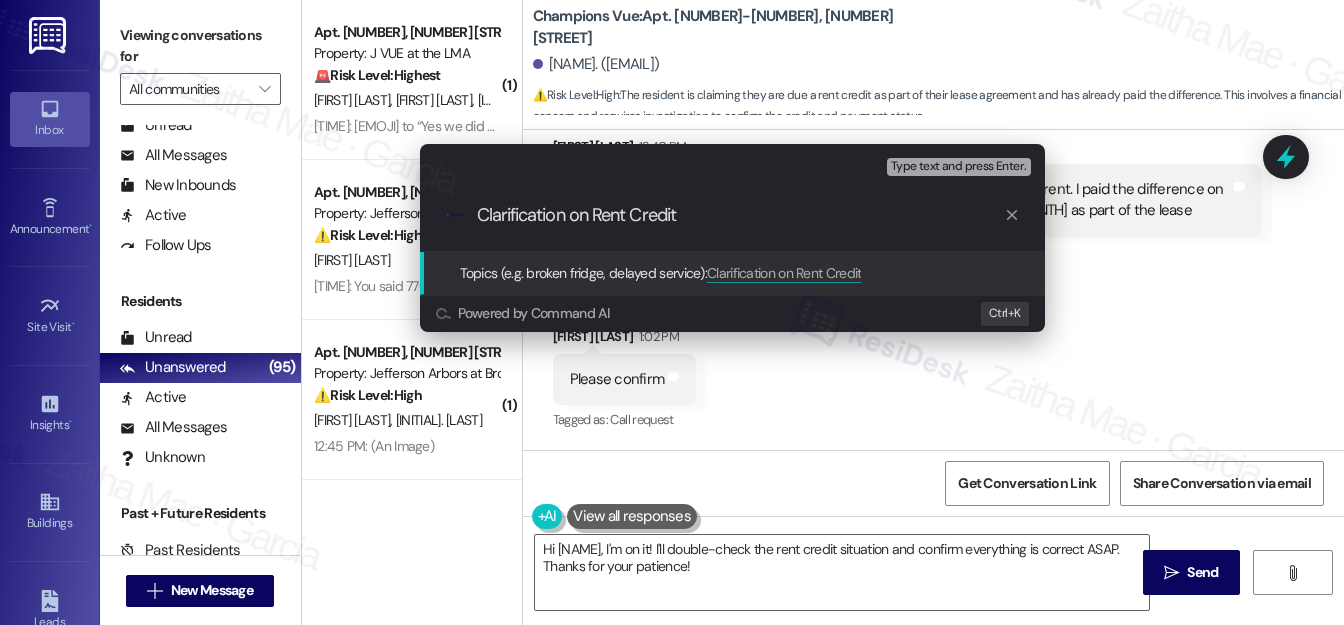 type 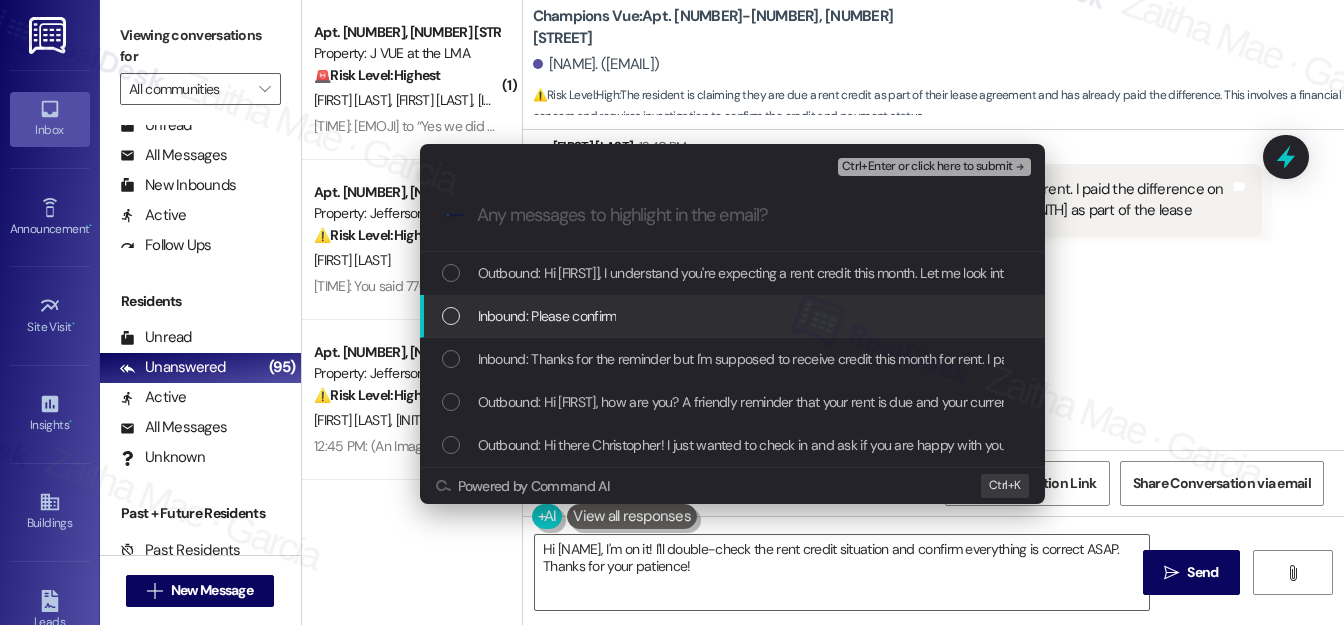 click at bounding box center [451, 316] 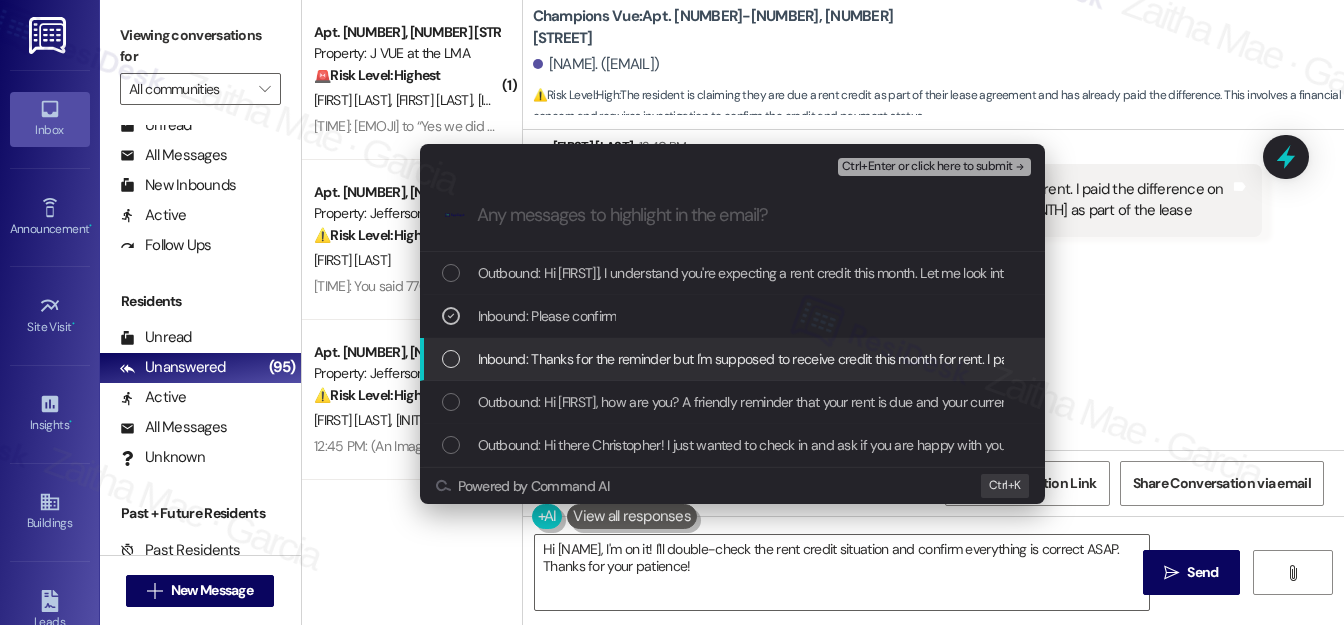 click at bounding box center (451, 359) 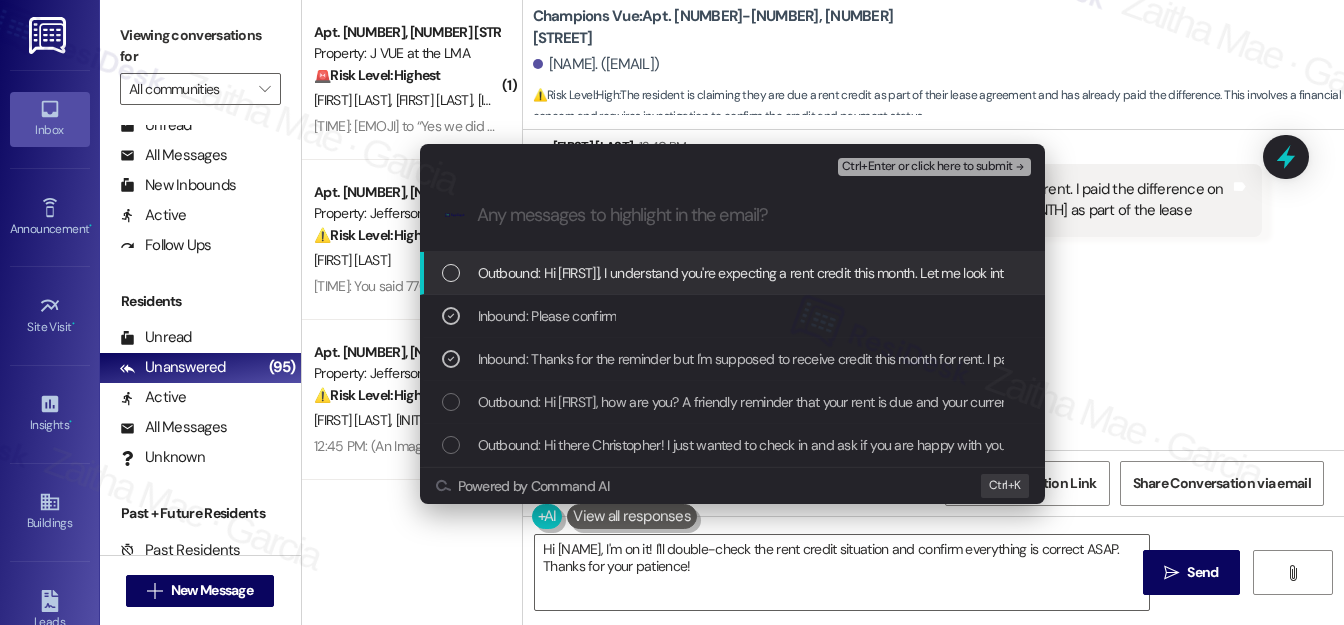 click on "Ctrl+Enter or click here to submit" at bounding box center [927, 167] 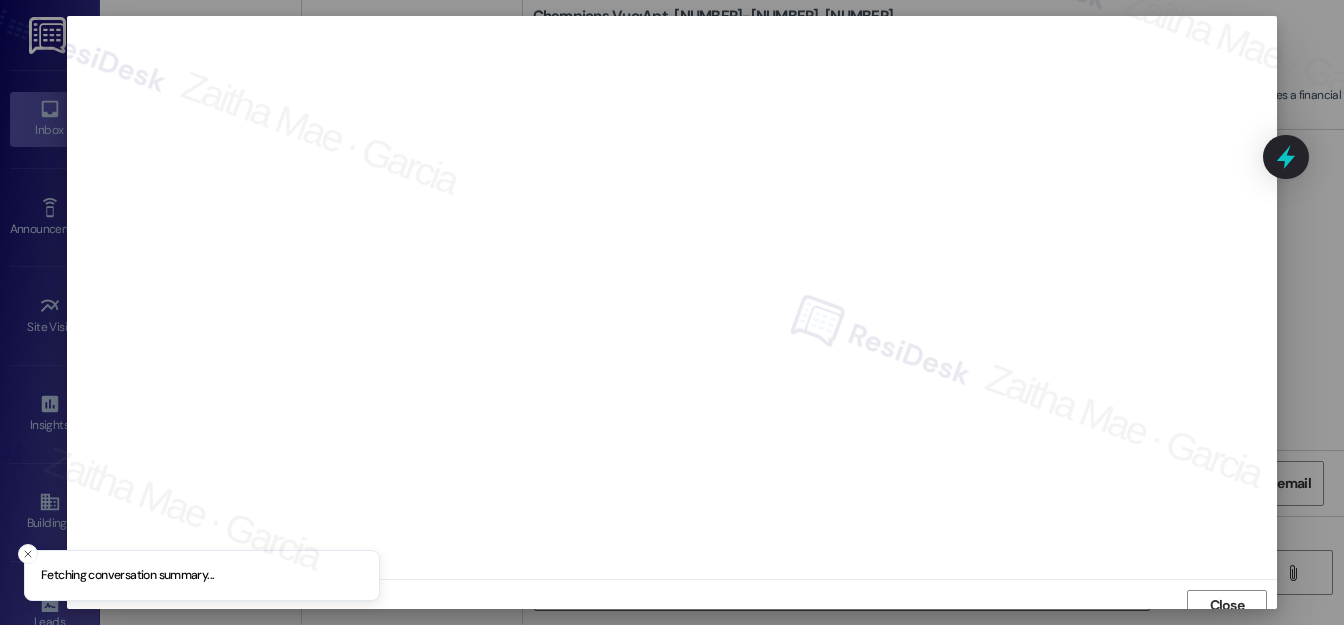 scroll, scrollTop: 12, scrollLeft: 0, axis: vertical 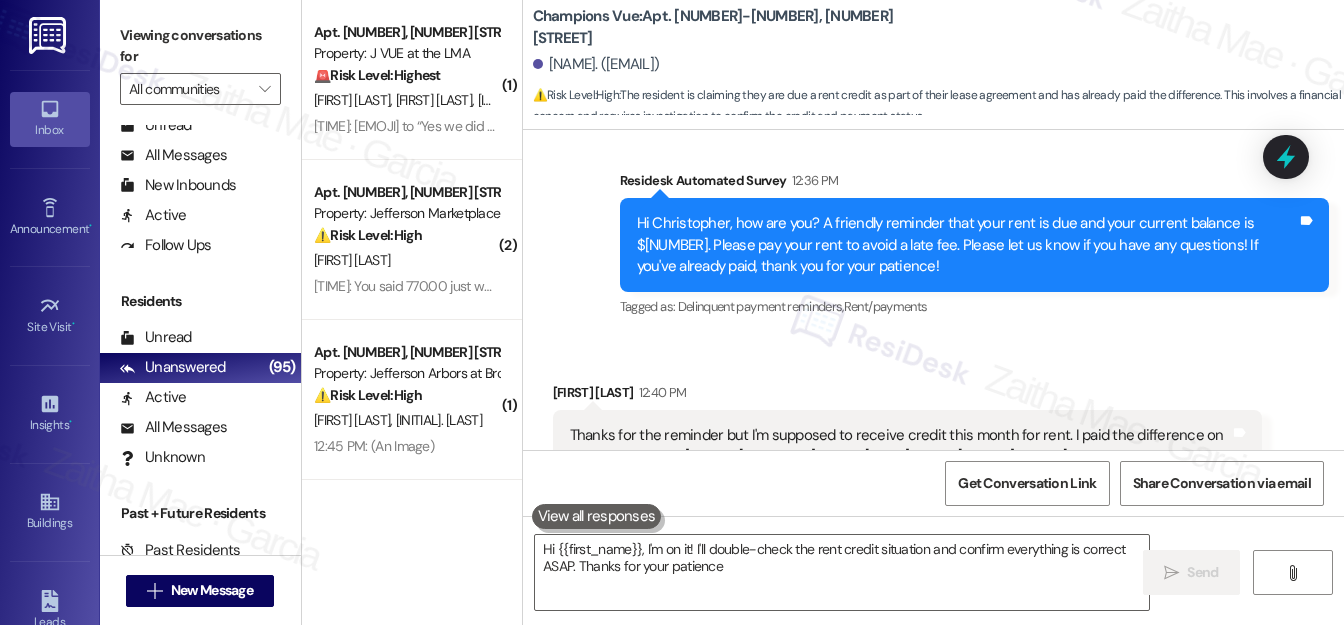 type on "Hi [NAME], I'm on it! I'll double-check the rent credit situation and confirm everything is correct ASAP. Thanks for your patience!" 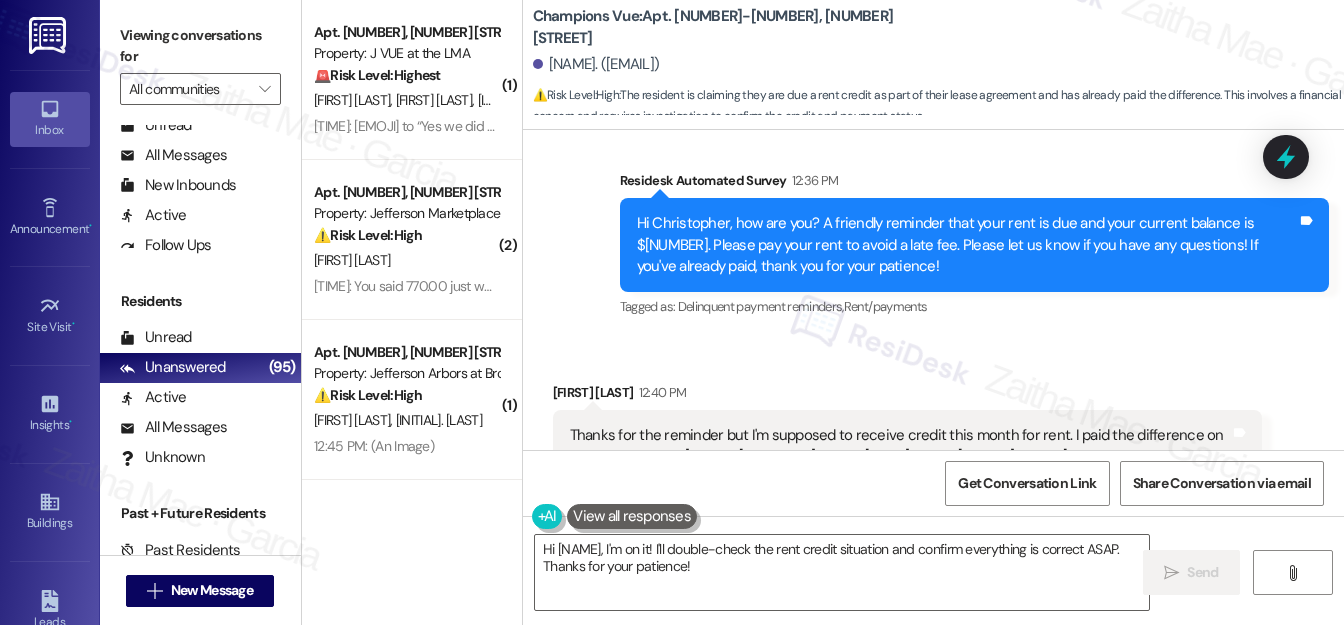 scroll, scrollTop: 780, scrollLeft: 0, axis: vertical 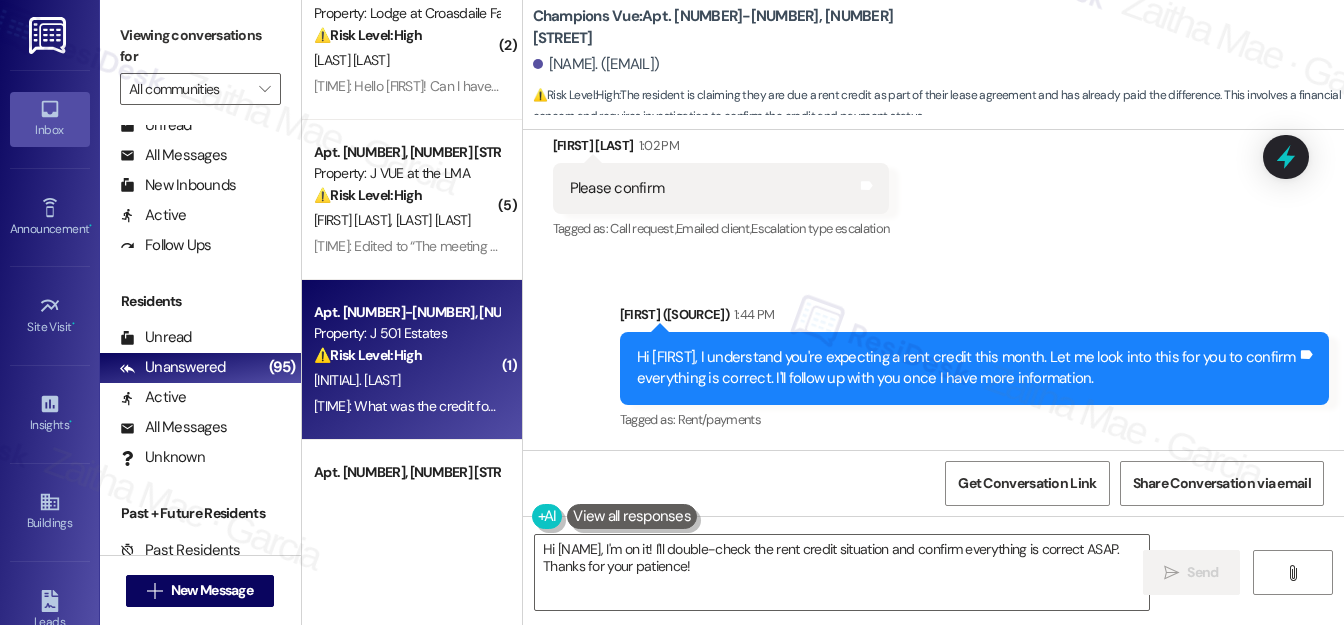 click on "[INITIAL]. [LAST]" at bounding box center (406, 380) 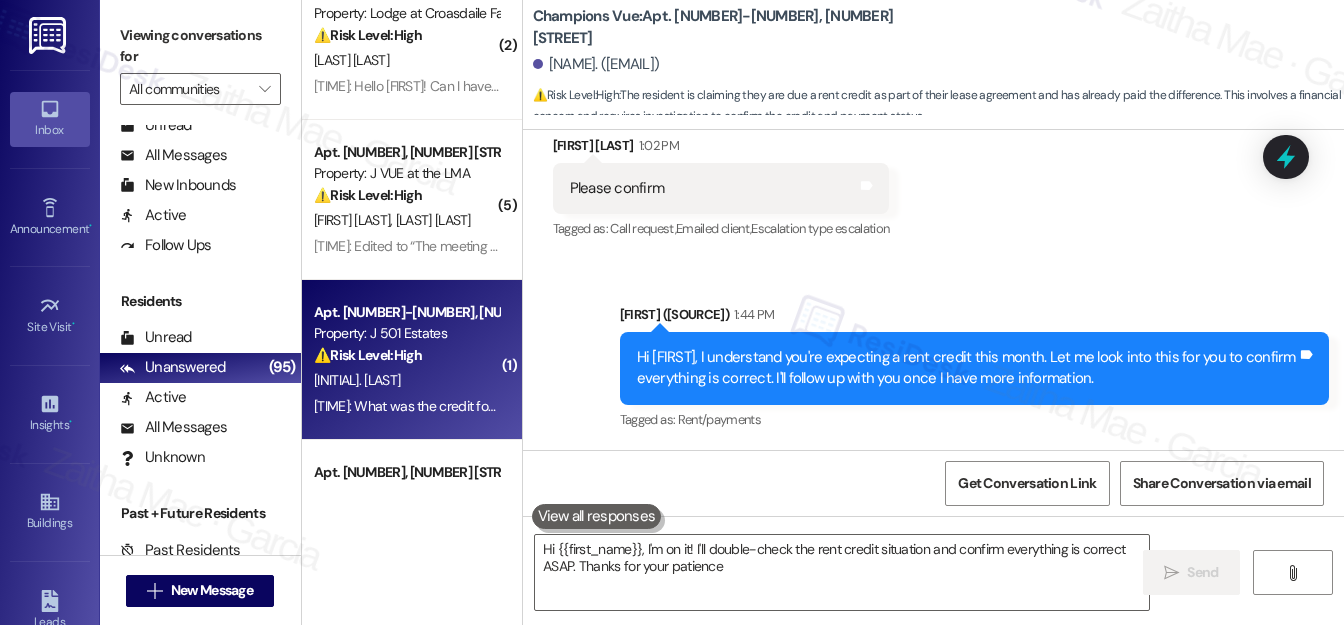 type on "Hi [NAME], I'm on it! I'll double-check the rent credit situation and confirm everything is correct ASAP. Thanks for your patience!" 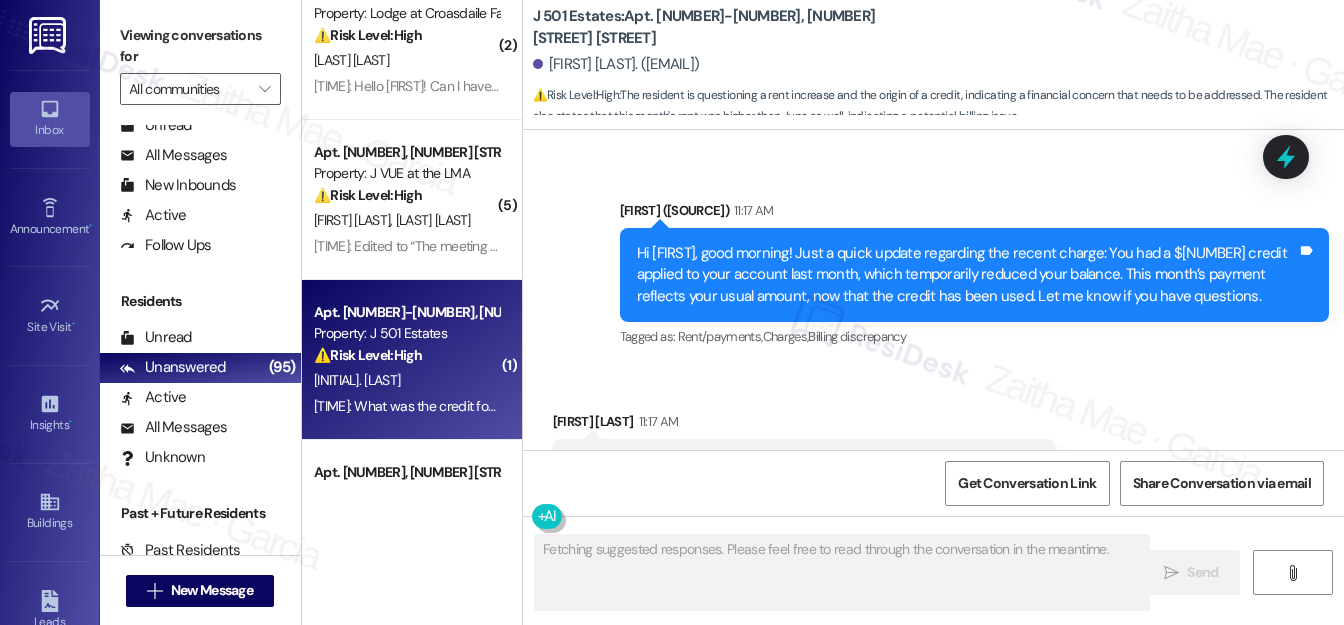 scroll, scrollTop: 2038, scrollLeft: 0, axis: vertical 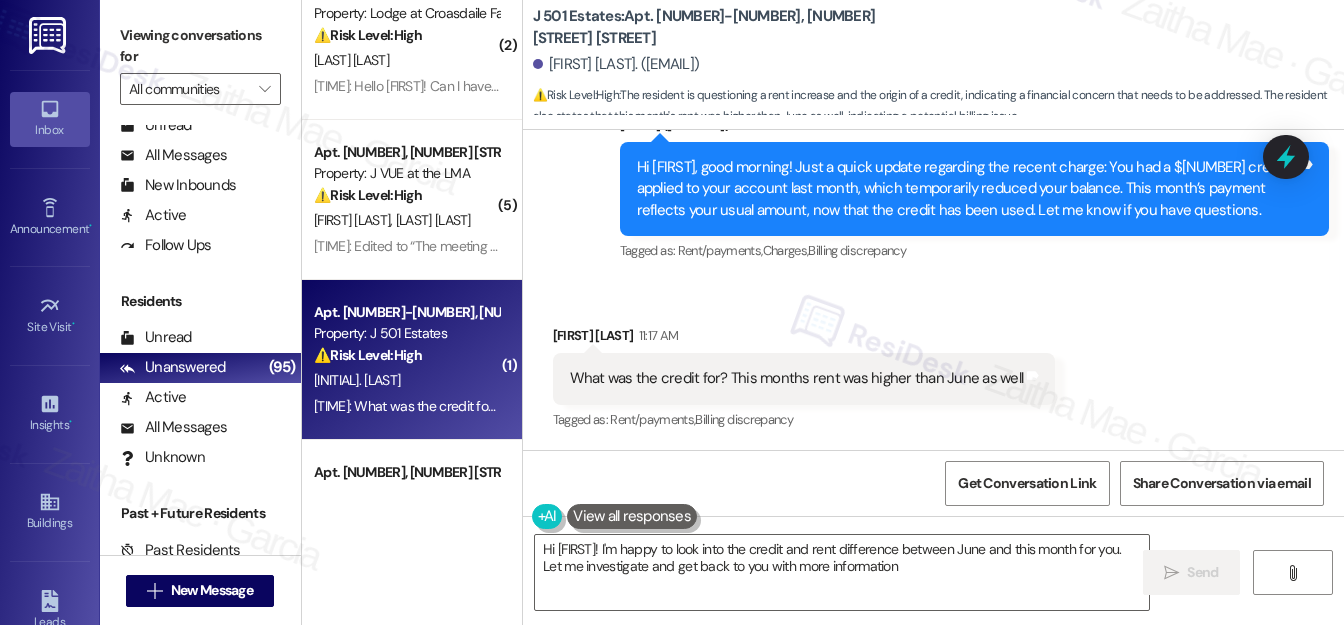 type on "Hi [NAME]! I'm happy to look into the credit and rent difference between June and this month for you. Let me investigate and get back to you with more information!" 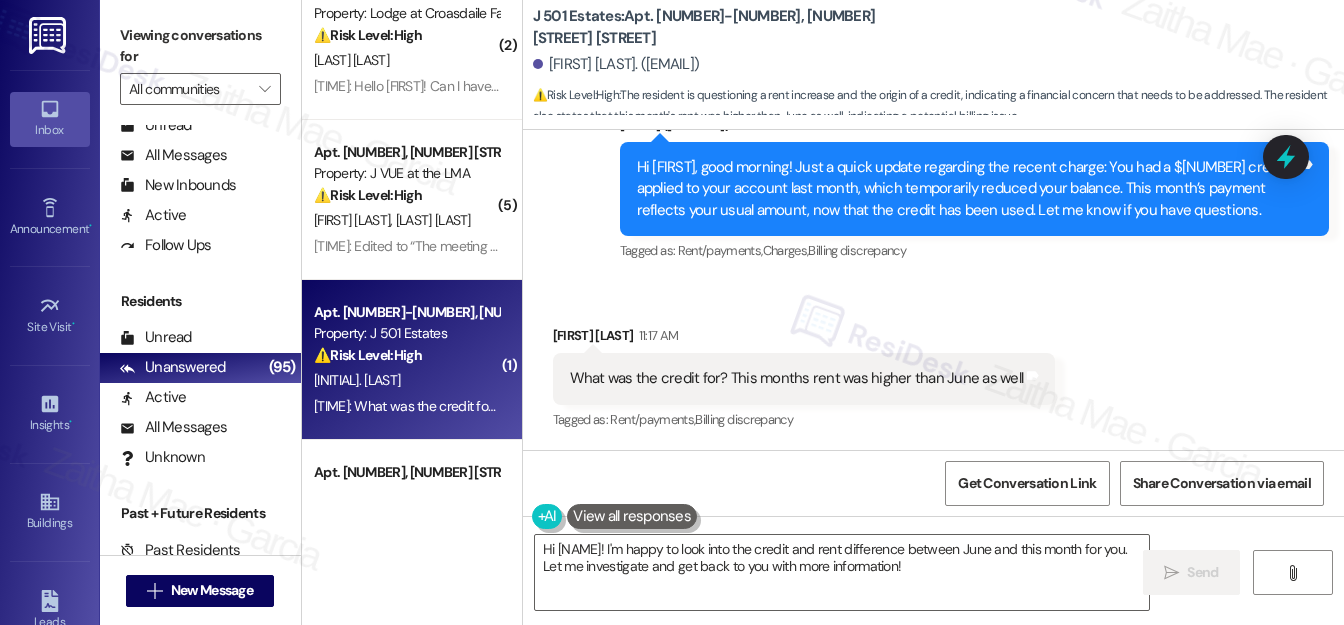 scroll, scrollTop: 2039, scrollLeft: 0, axis: vertical 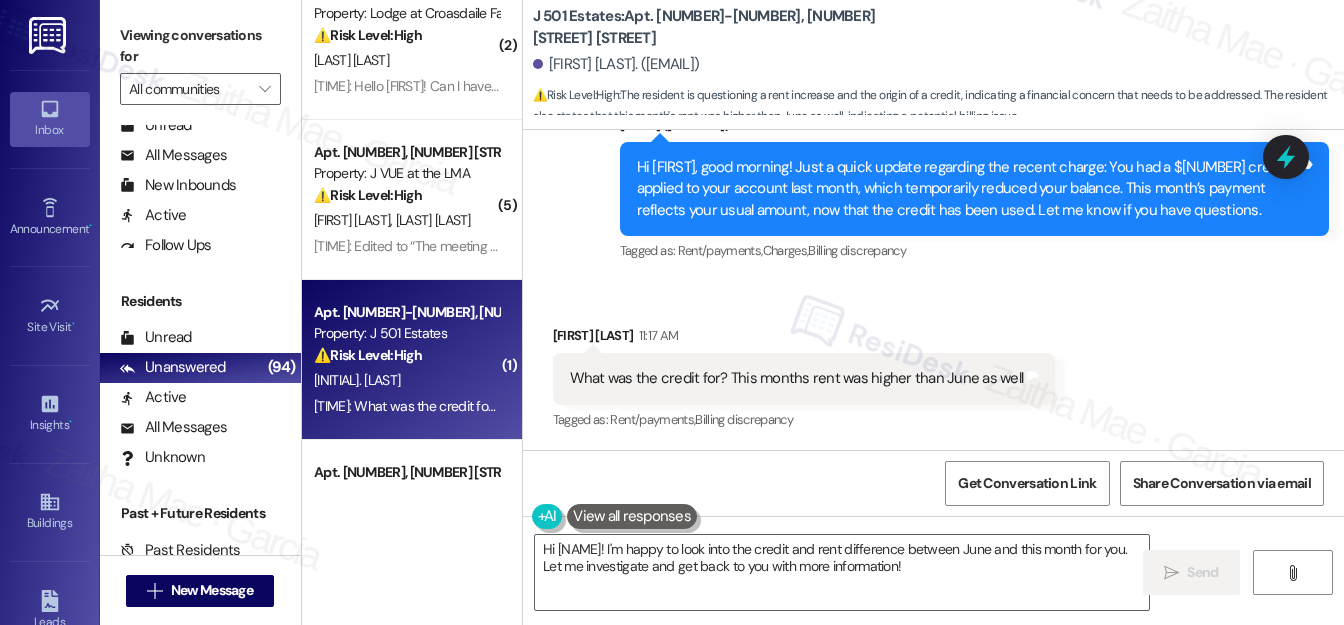 click on "Received via SMS Kaitlin Reagle [TIME] What was the credit for? This months rent was higher than June as well  Tags and notes Tagged as:   Rent/payments ,  Click to highlight conversations about Rent/payments Billing discrepancy Click to highlight conversations about Billing discrepancy" at bounding box center [933, 364] 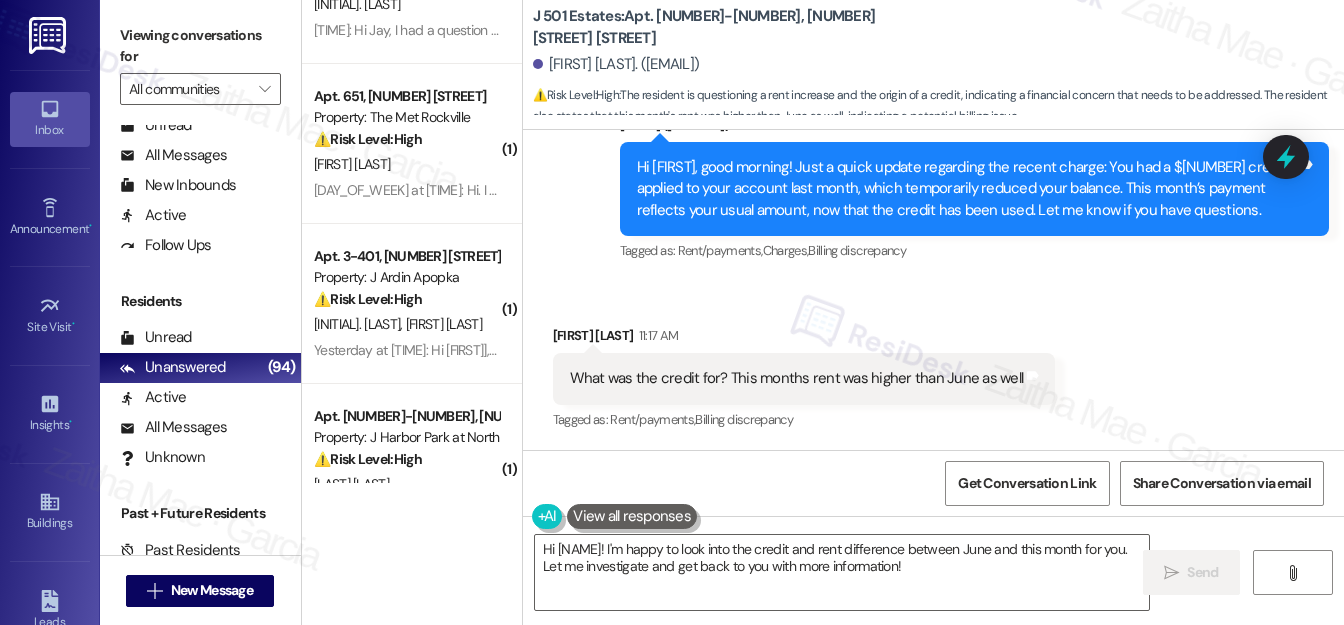 scroll, scrollTop: 1727, scrollLeft: 0, axis: vertical 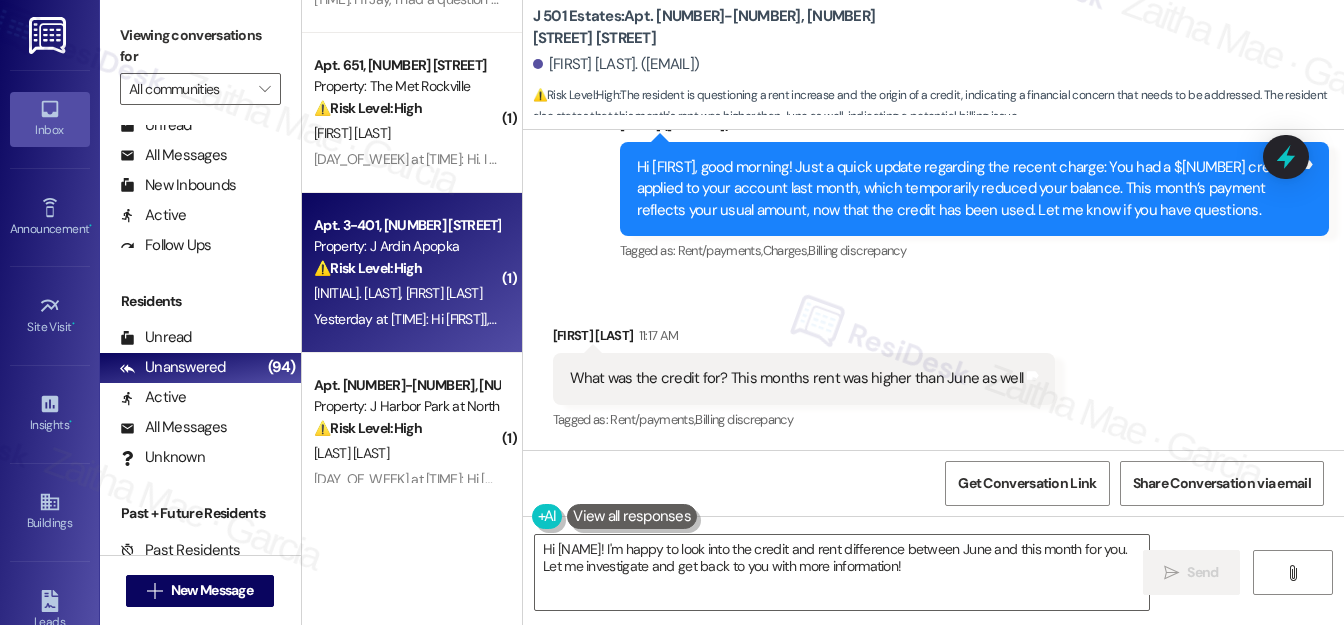 click on "⚠️  Risk Level:  High The resident is disputing a valet trash violation fee and a late fee, which involves a financial concern. The resident also references a previous message that promised no late fee, indicating a potential billing error or miscommunication. This requires investigation and potential financial adjustment." at bounding box center (406, 268) 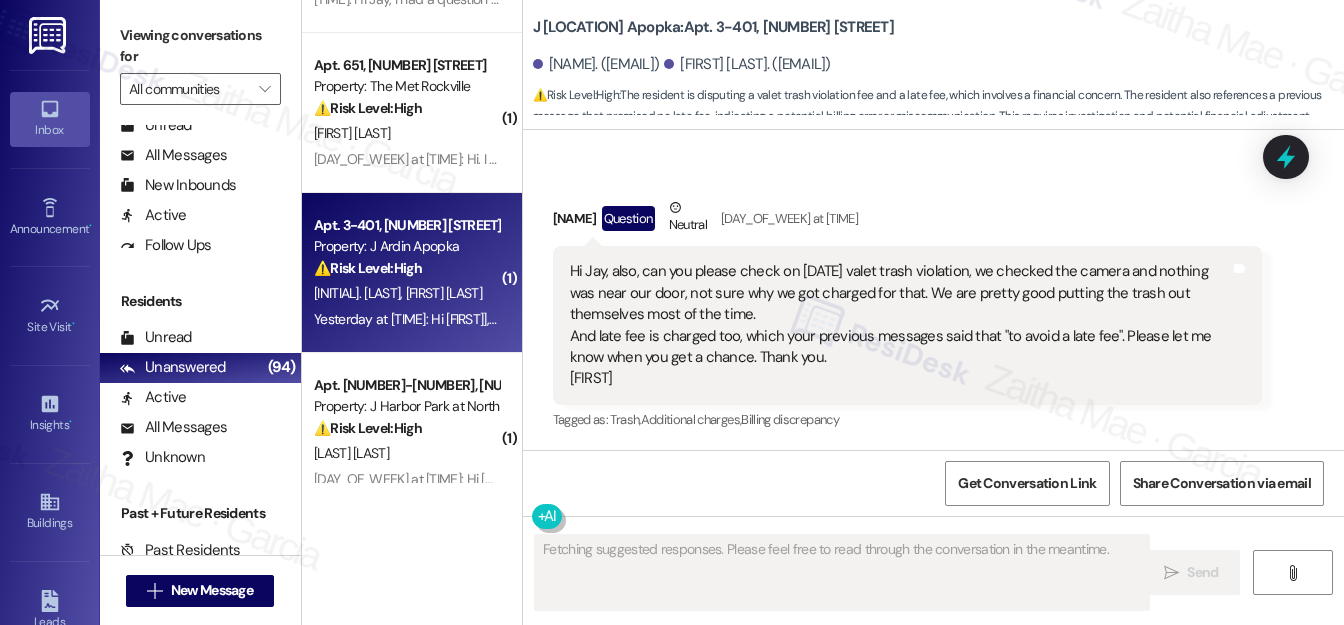 scroll, scrollTop: 3810, scrollLeft: 0, axis: vertical 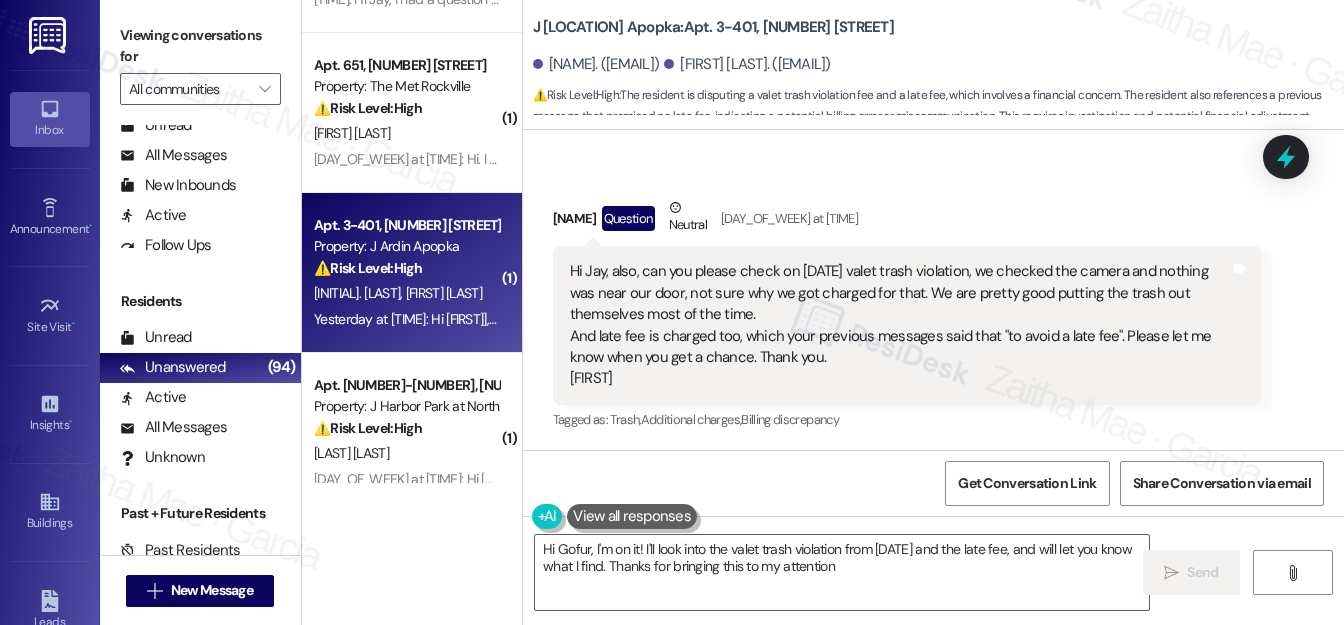 type on "Hi Gofur, I'm on it! I'll look into the valet trash violation from [DATE] and the late fee, and will let you know what I find. Thanks for bringing this to my attention!" 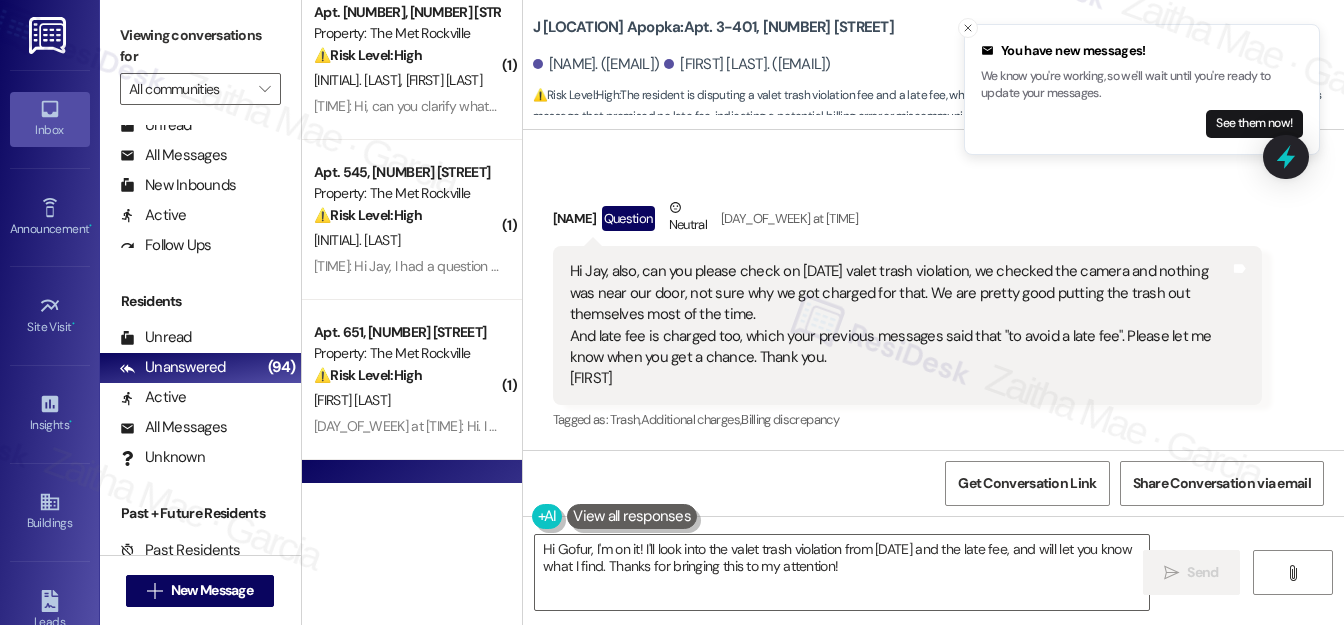 scroll, scrollTop: 1454, scrollLeft: 0, axis: vertical 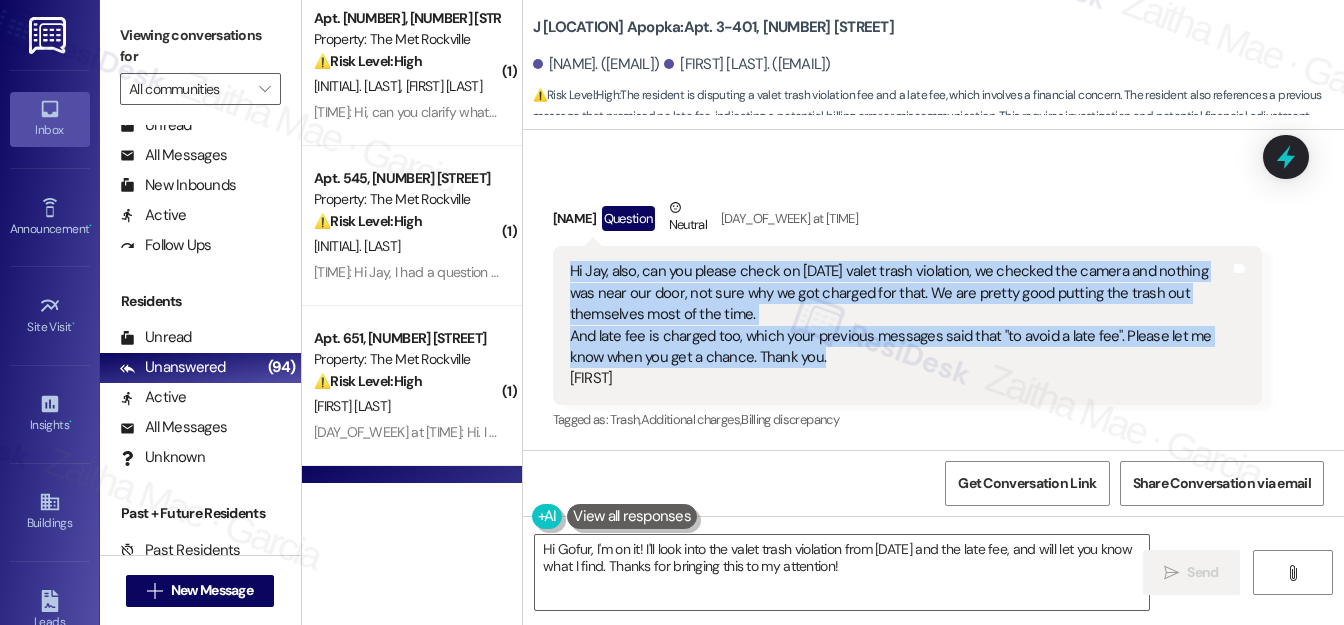 drag, startPoint x: 565, startPoint y: 278, endPoint x: 850, endPoint y: 364, distance: 297.69278 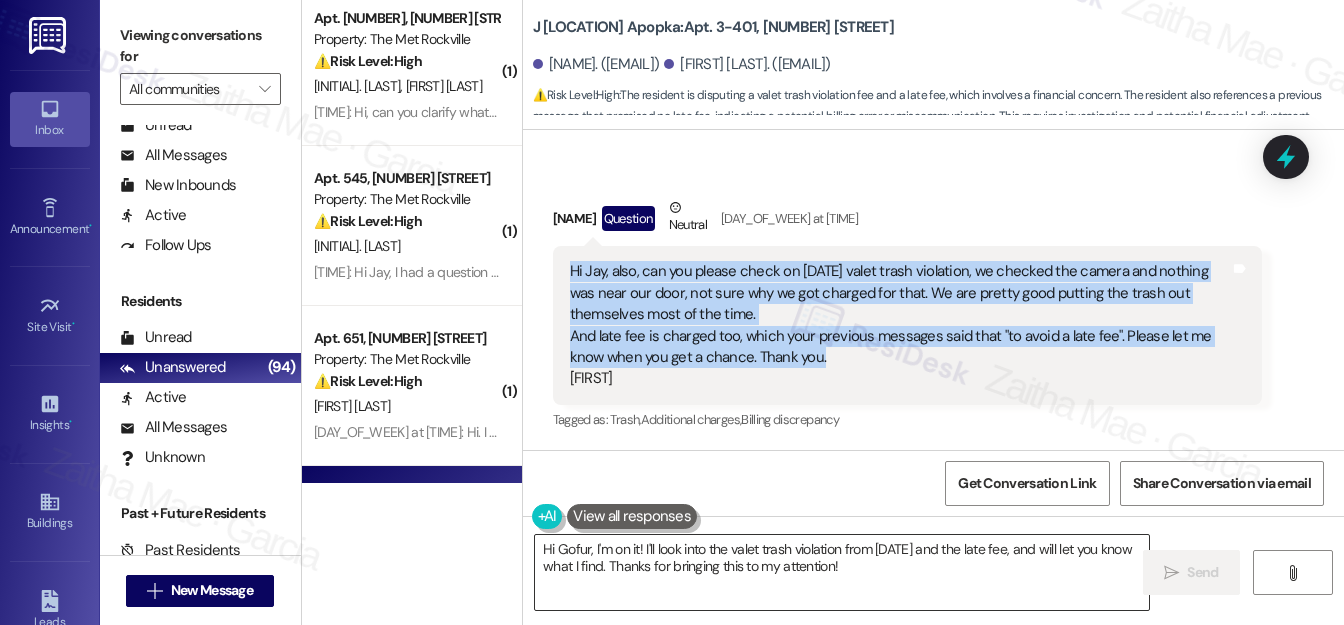 click on "Hi Gofur, I'm on it! I'll look into the valet trash violation from [DATE] and the late fee, and will let you know what I find. Thanks for bringing this to my attention!" at bounding box center (842, 572) 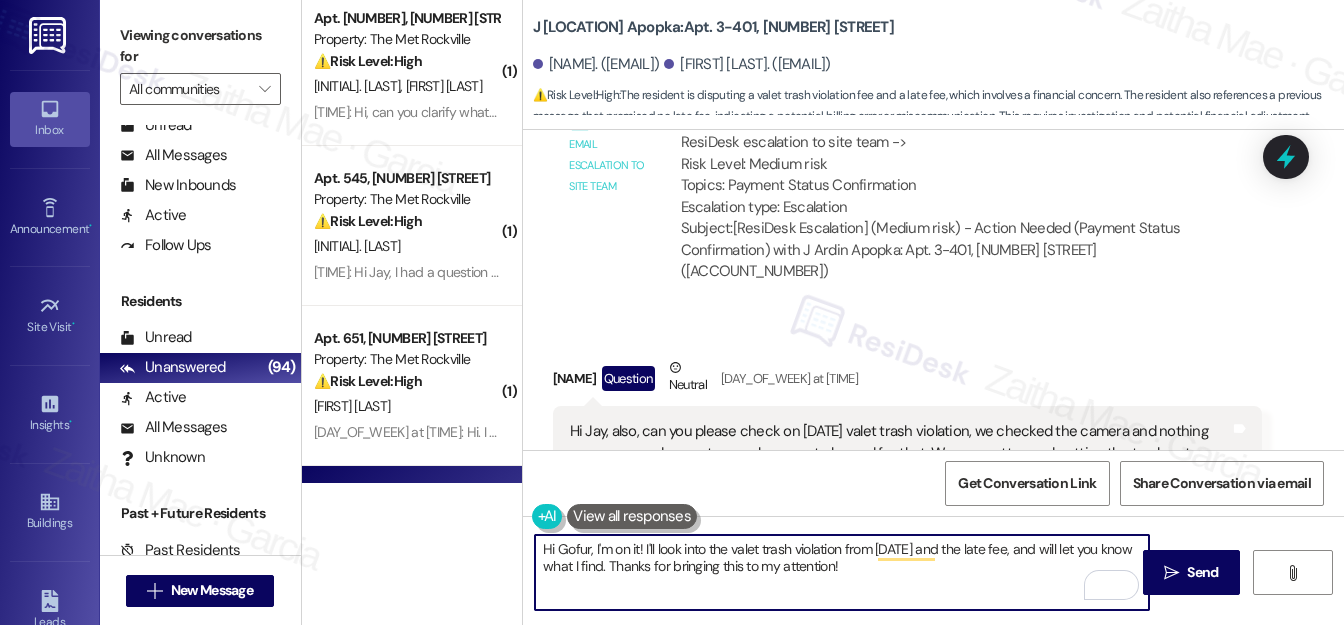 scroll, scrollTop: 3811, scrollLeft: 0, axis: vertical 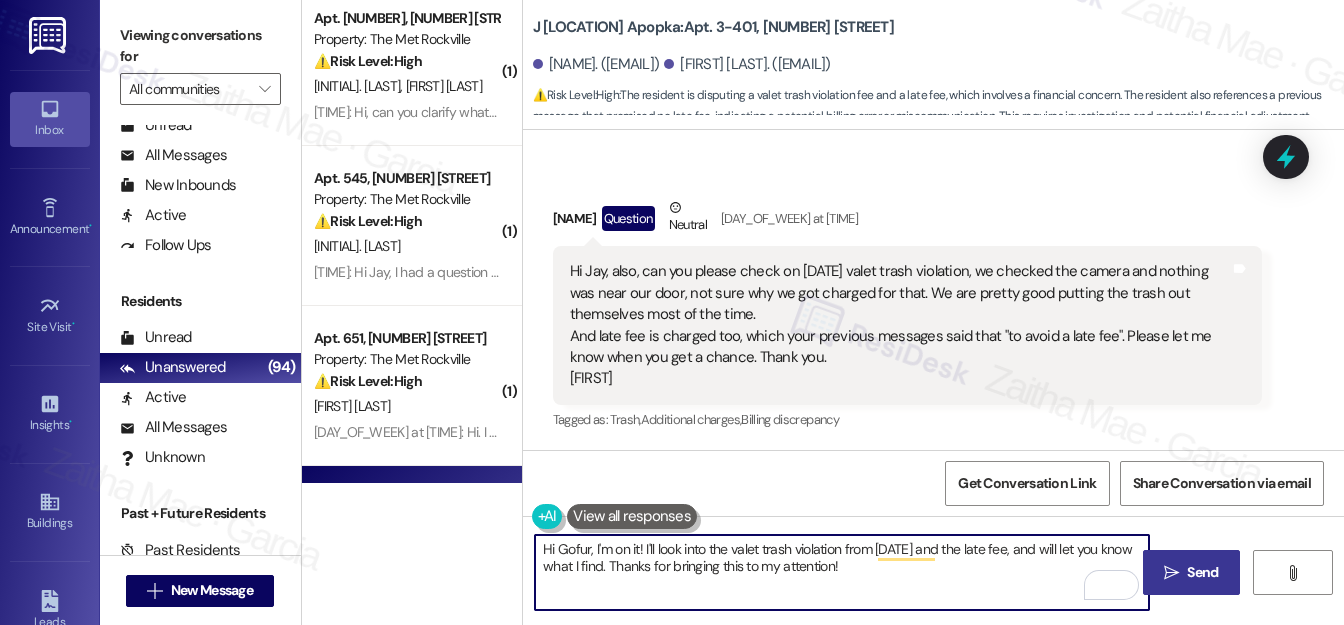 drag, startPoint x: 1213, startPoint y: 569, endPoint x: 1200, endPoint y: 559, distance: 16.40122 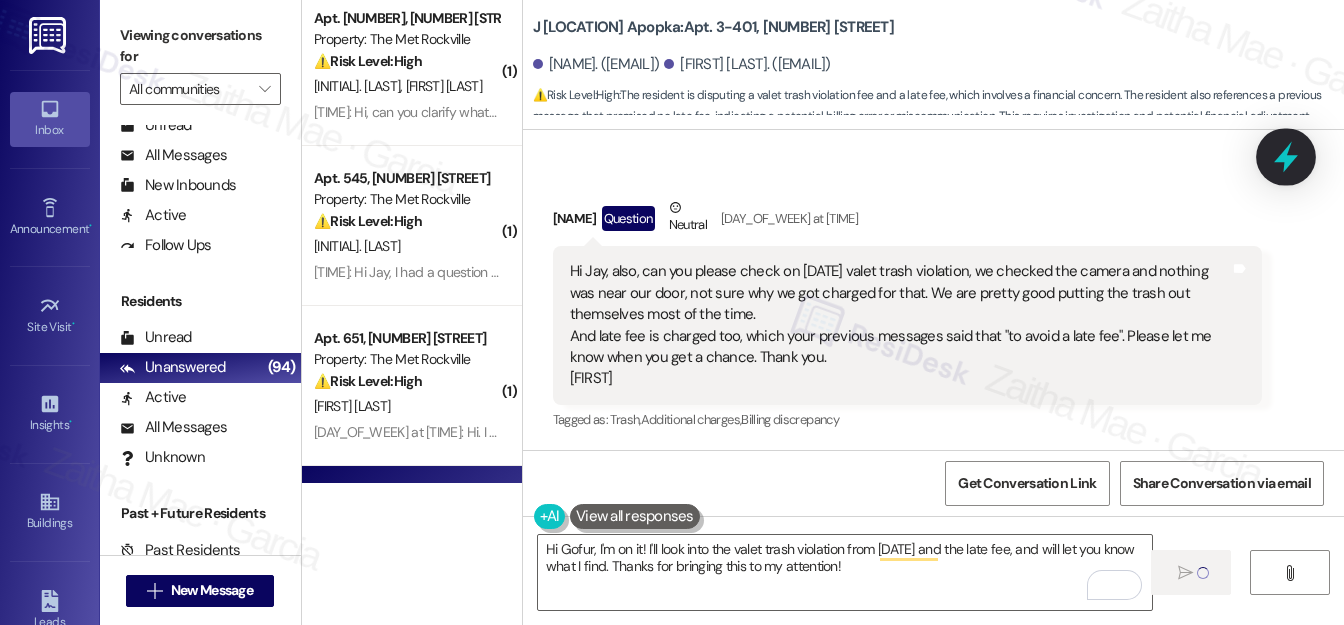 type 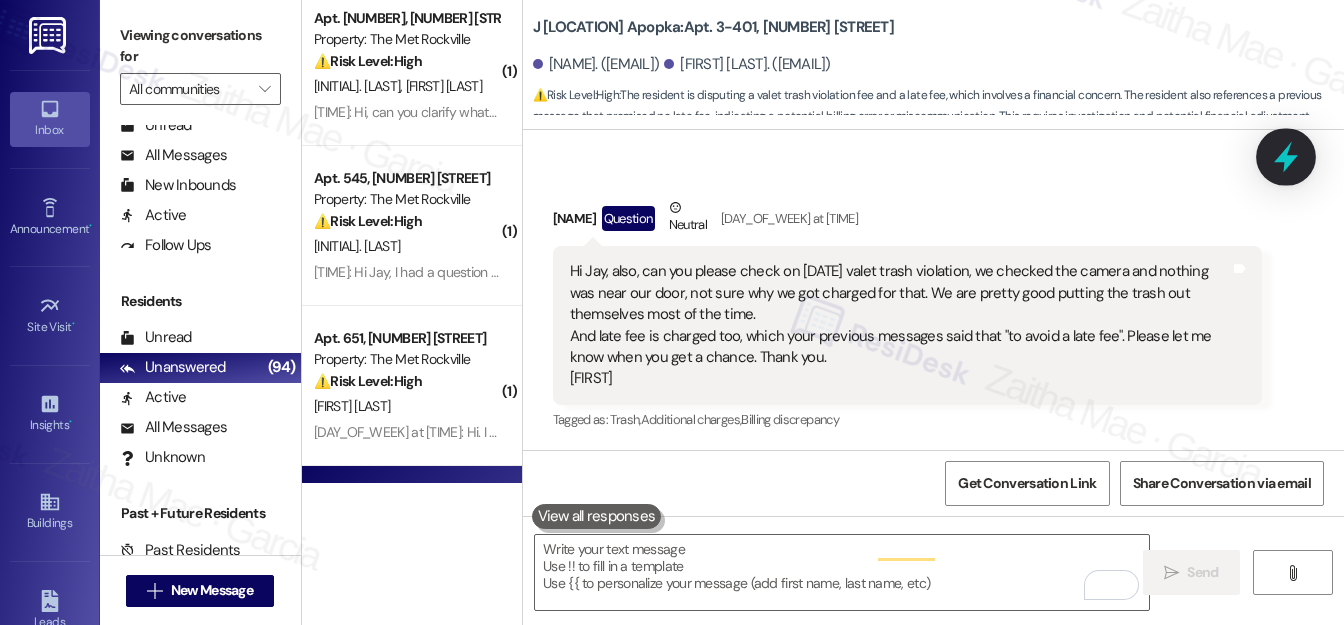 scroll, scrollTop: 3810, scrollLeft: 0, axis: vertical 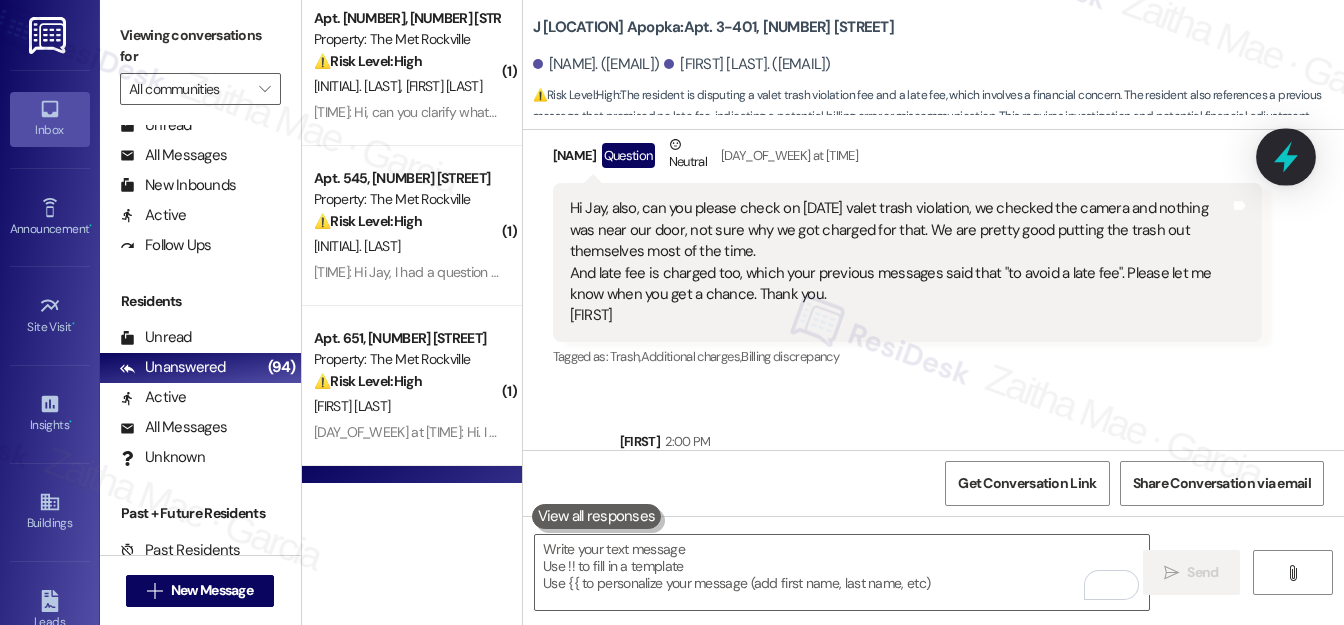 click 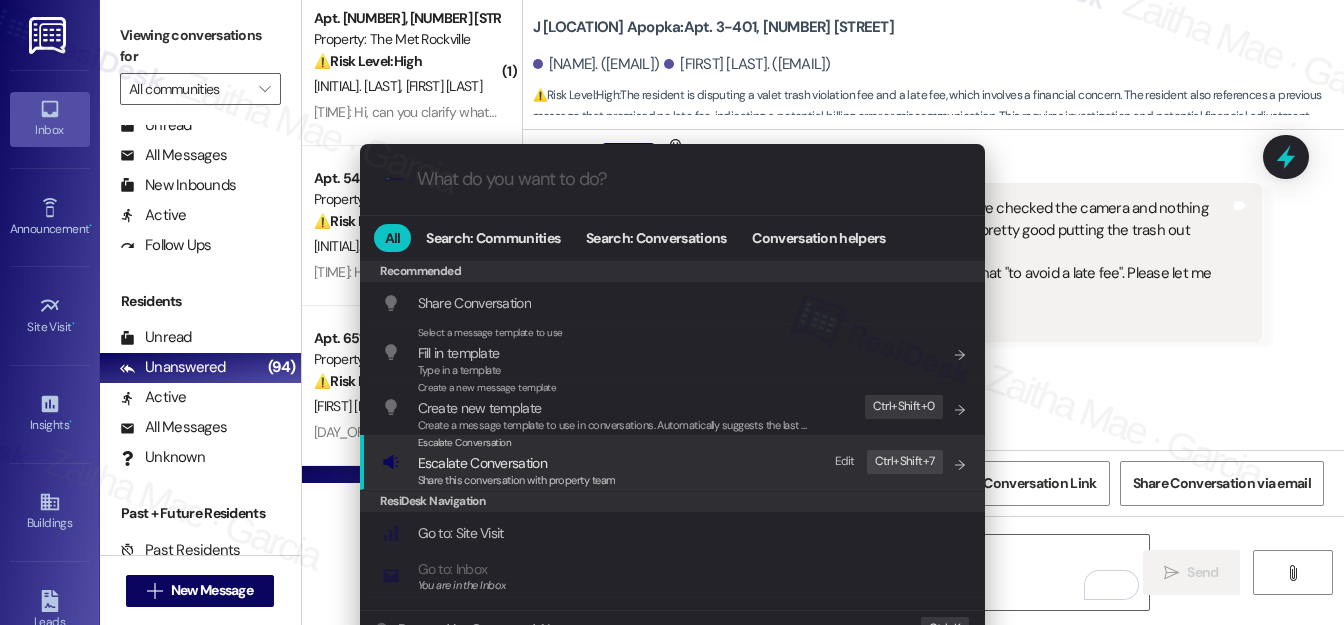 click on "Escalate Conversation" at bounding box center (482, 463) 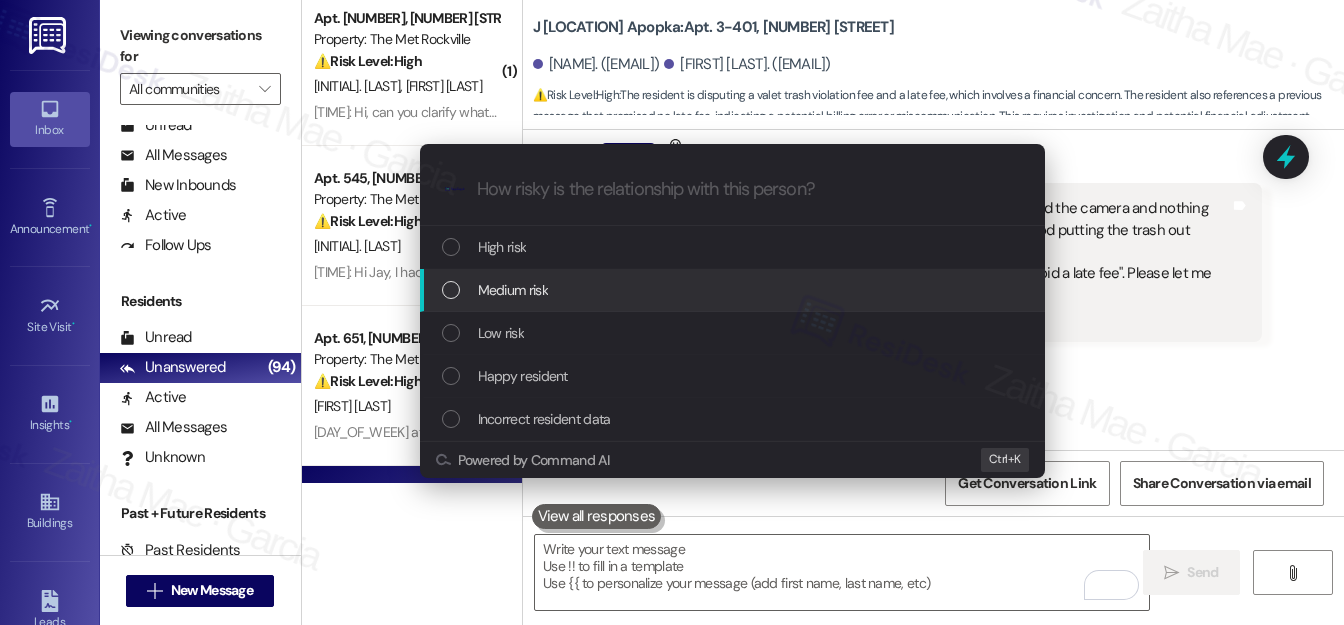click on "Medium risk" at bounding box center [513, 290] 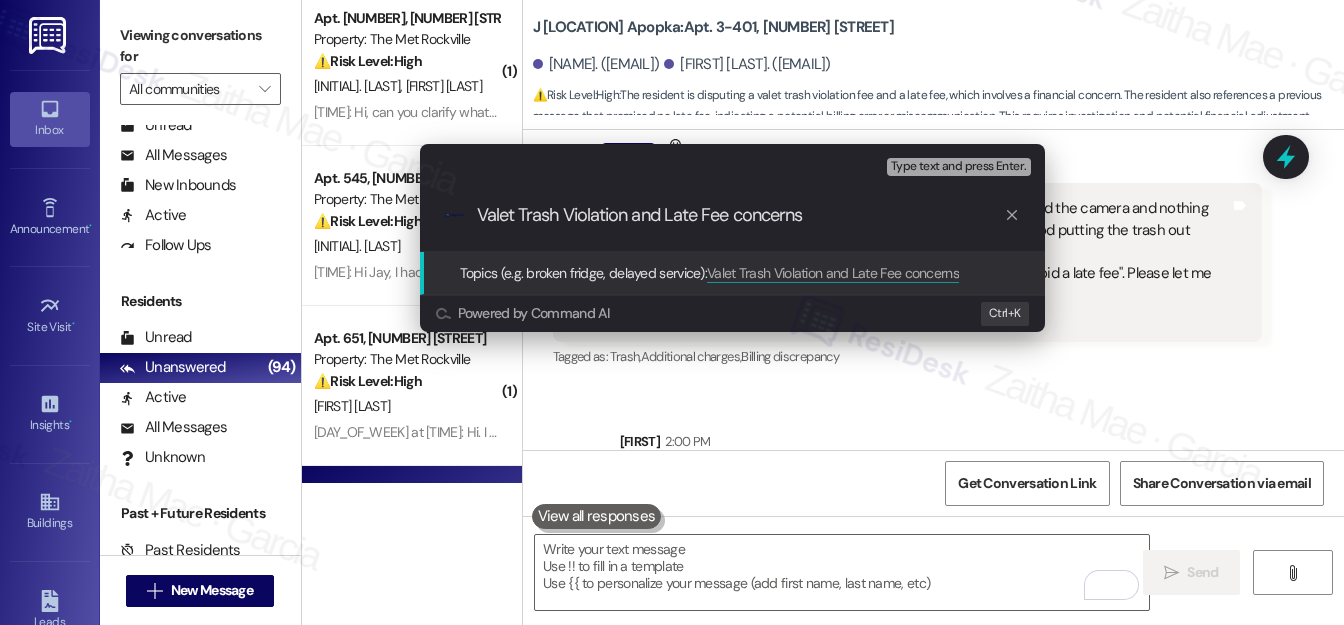 click on "Valet Trash Violation and Late Fee concerns" at bounding box center [740, 215] 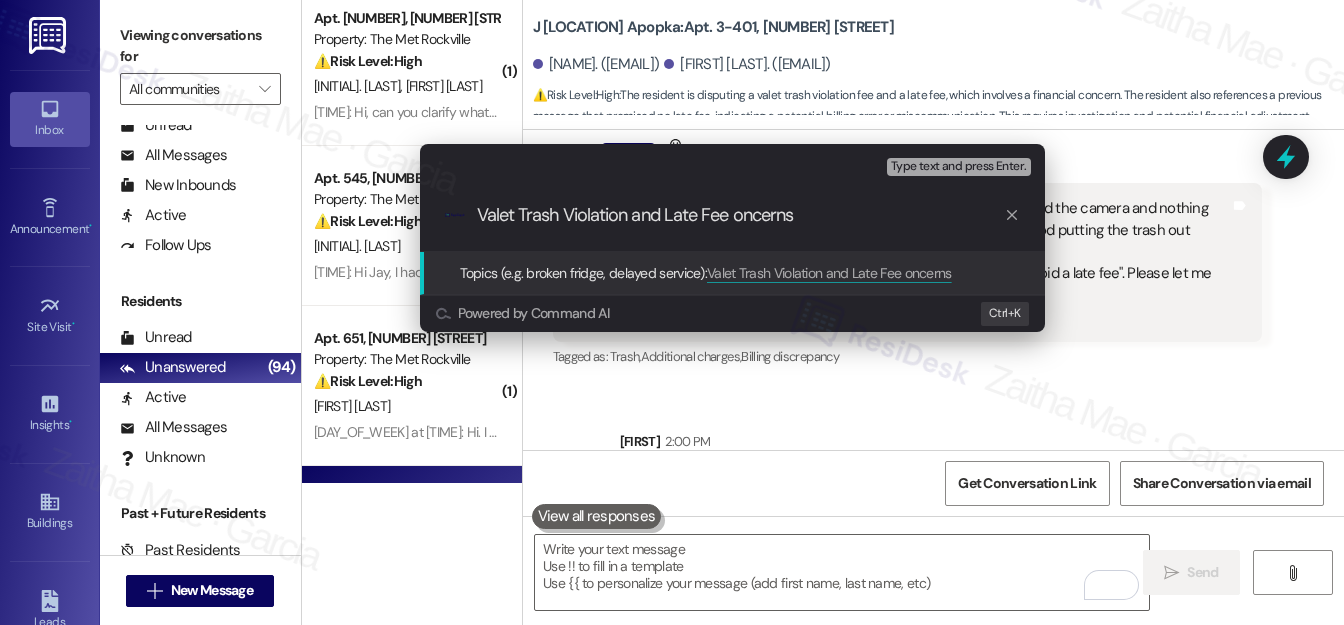 type on "Valet Trash Violation and Late Fee Concerns" 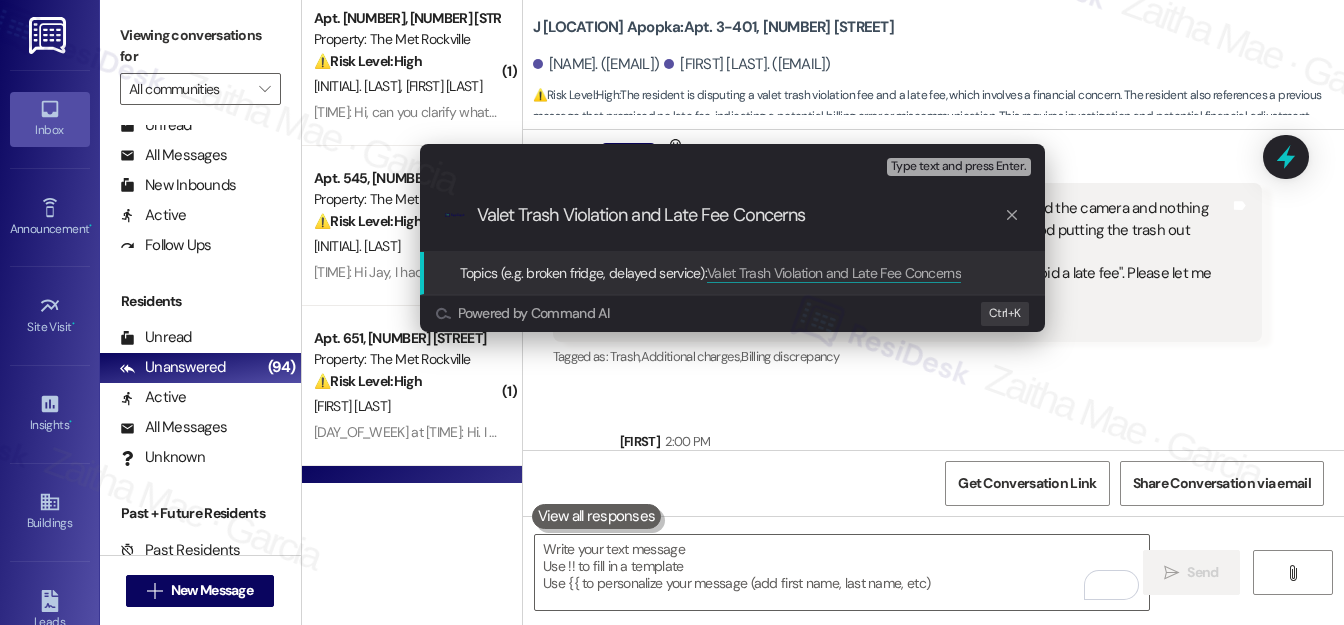 type 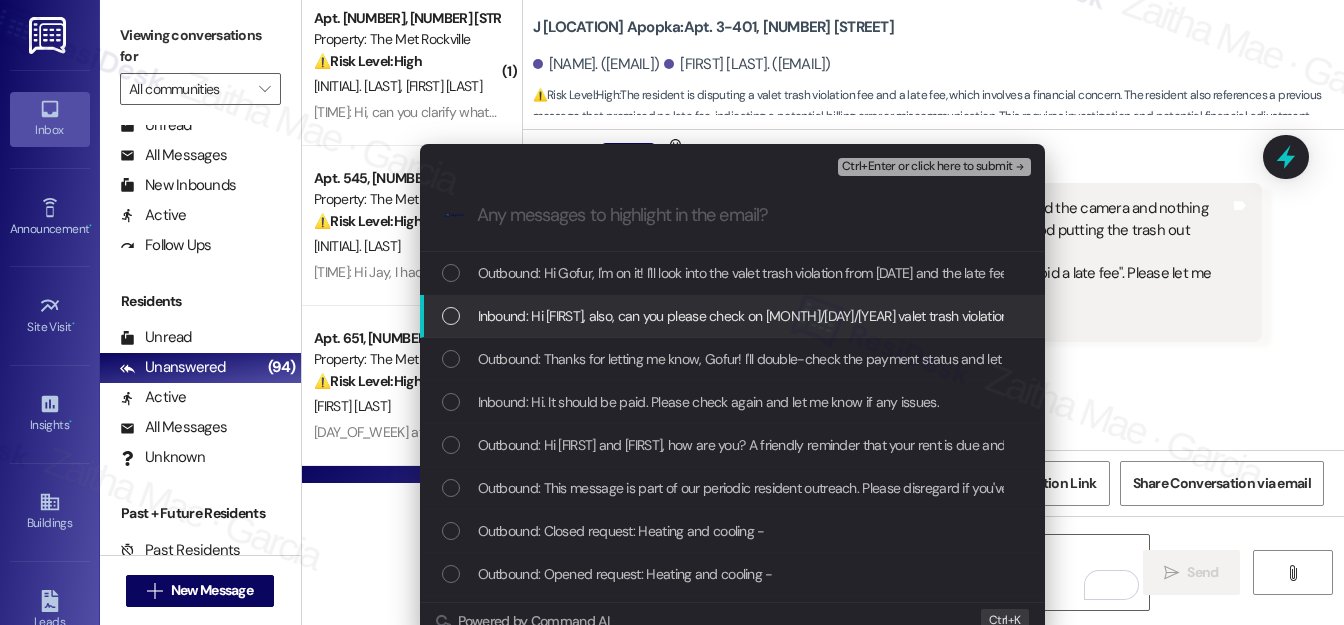 click at bounding box center [451, 316] 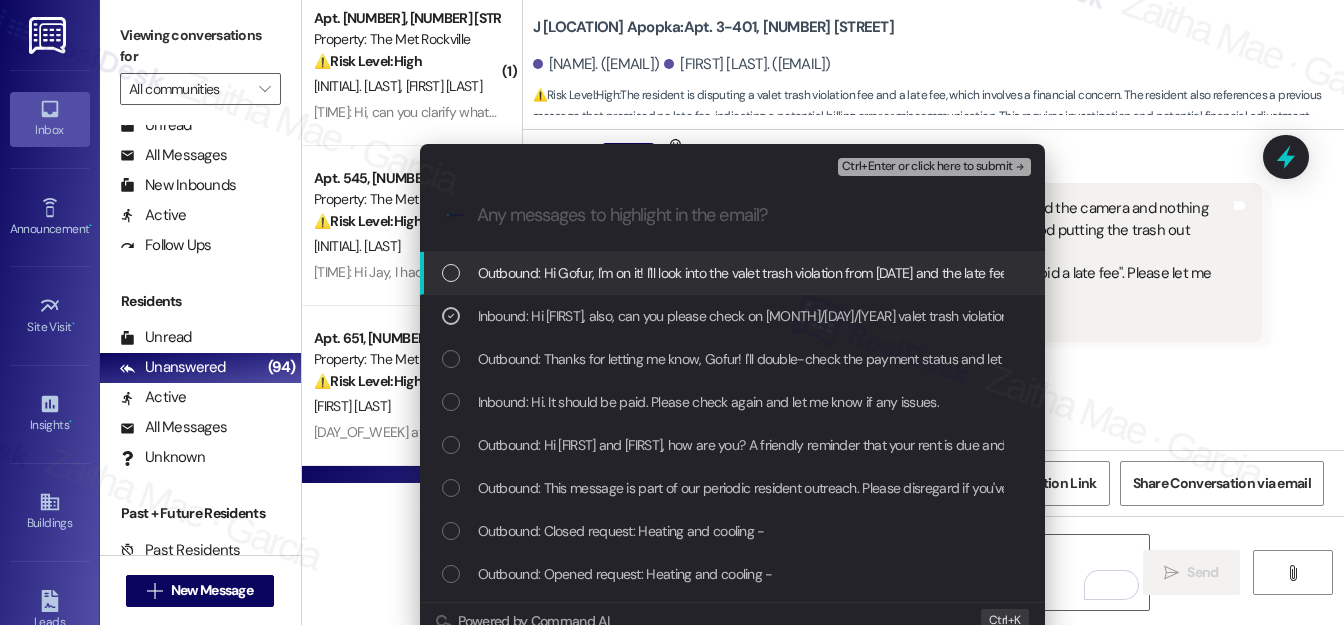 click on "Ctrl+Enter or click here to submit" at bounding box center (927, 167) 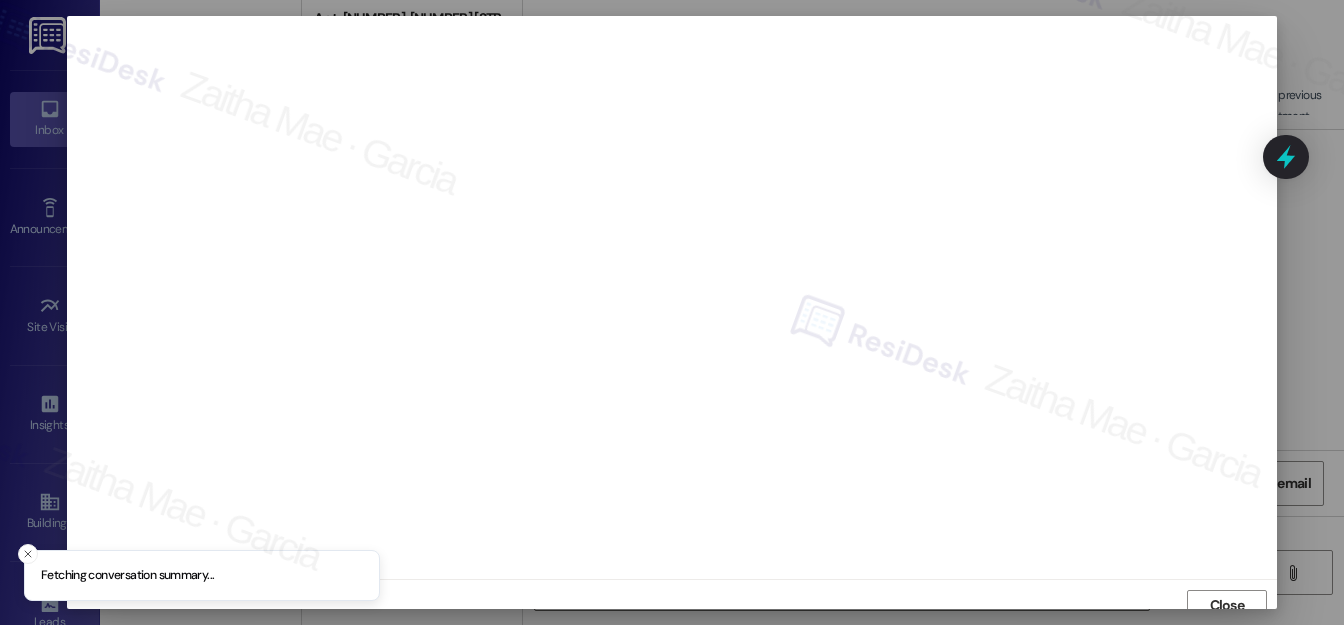 scroll, scrollTop: 12, scrollLeft: 0, axis: vertical 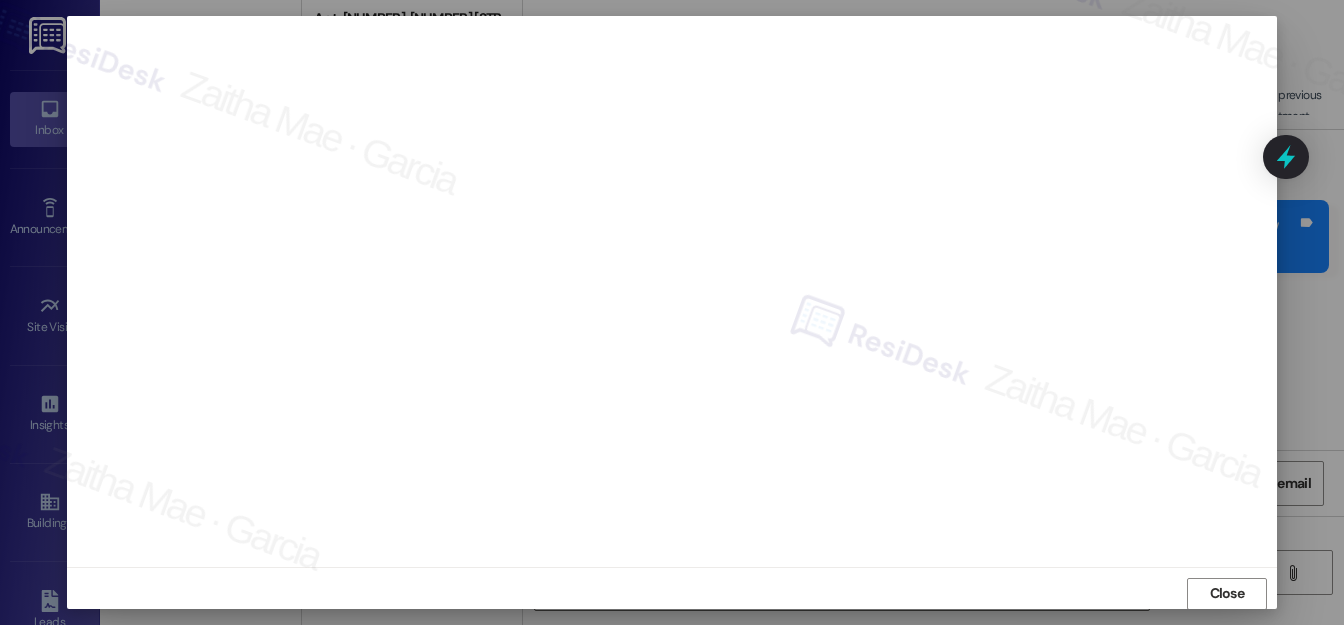click at bounding box center [672, 312] 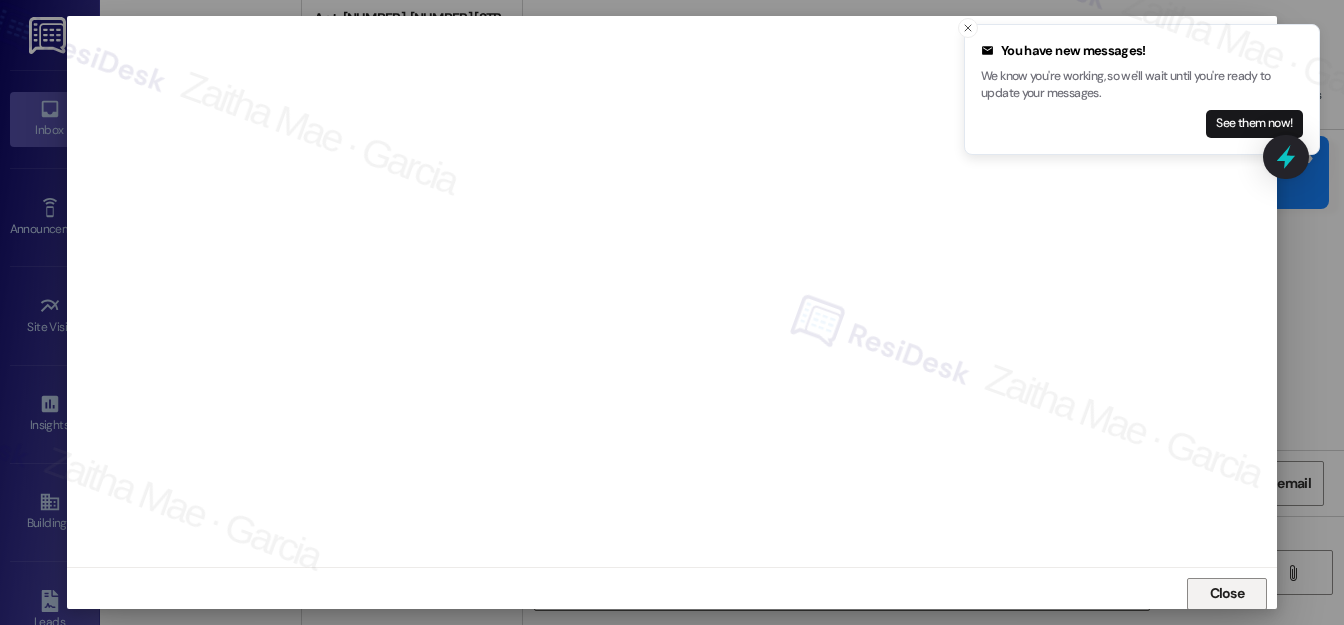 click on "Close" at bounding box center (1227, 593) 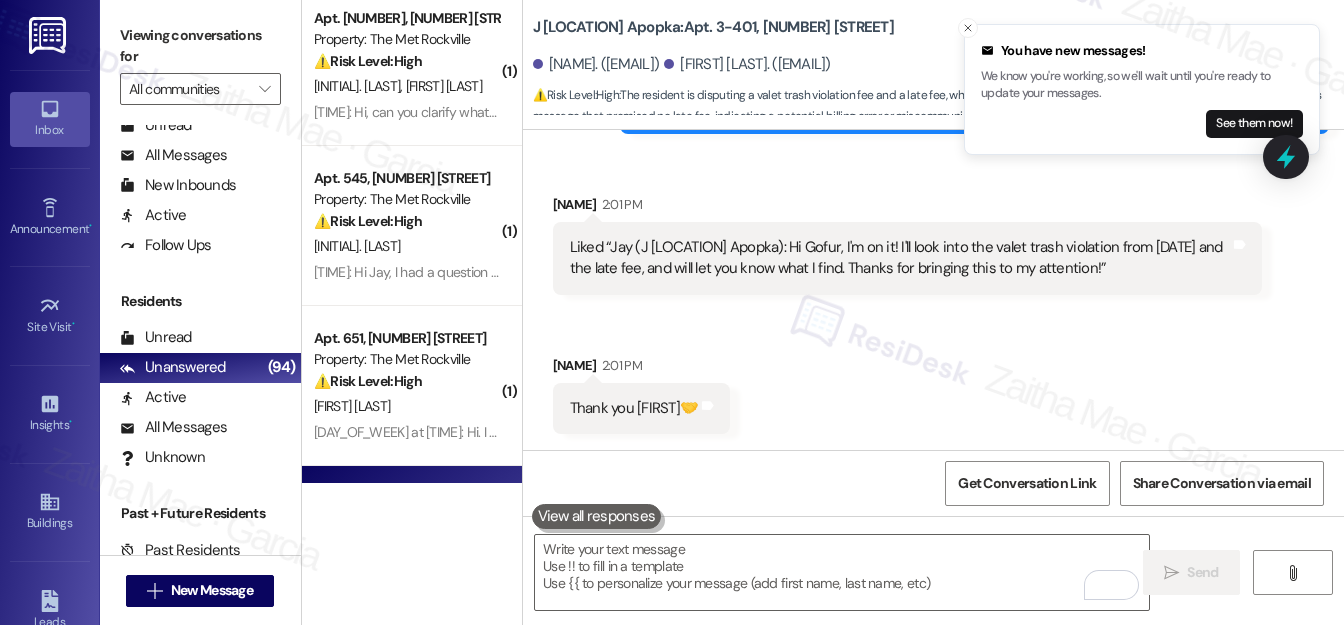 scroll, scrollTop: 4272, scrollLeft: 0, axis: vertical 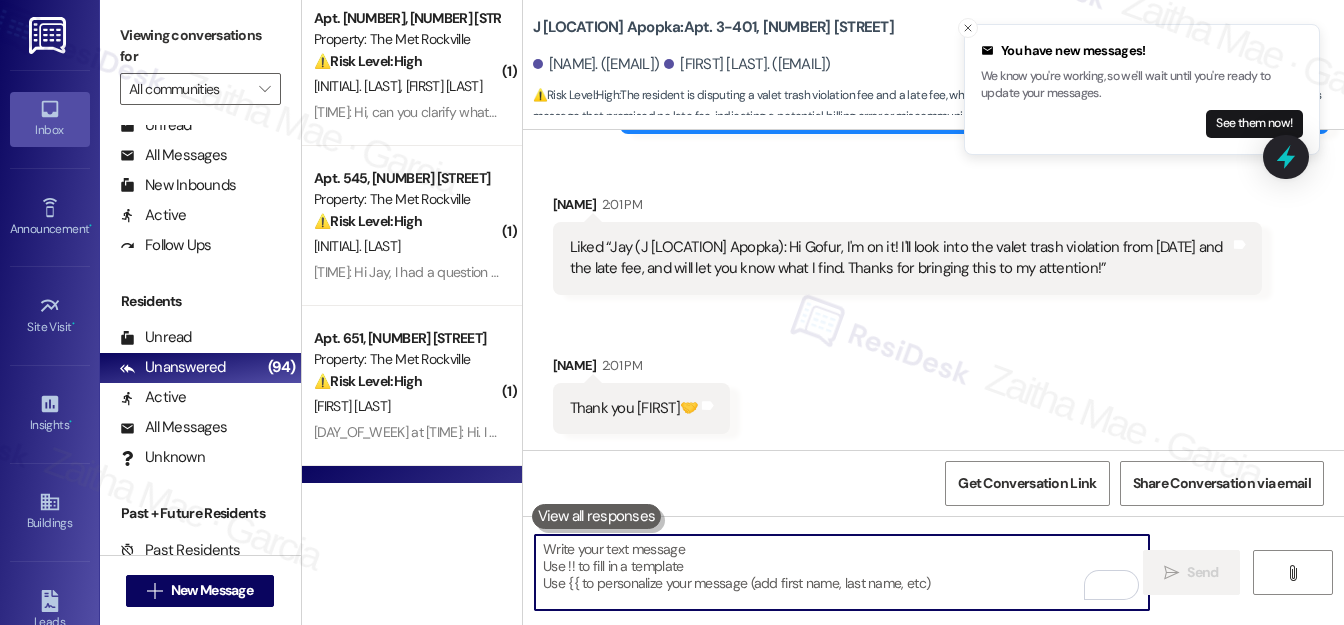 click at bounding box center [842, 572] 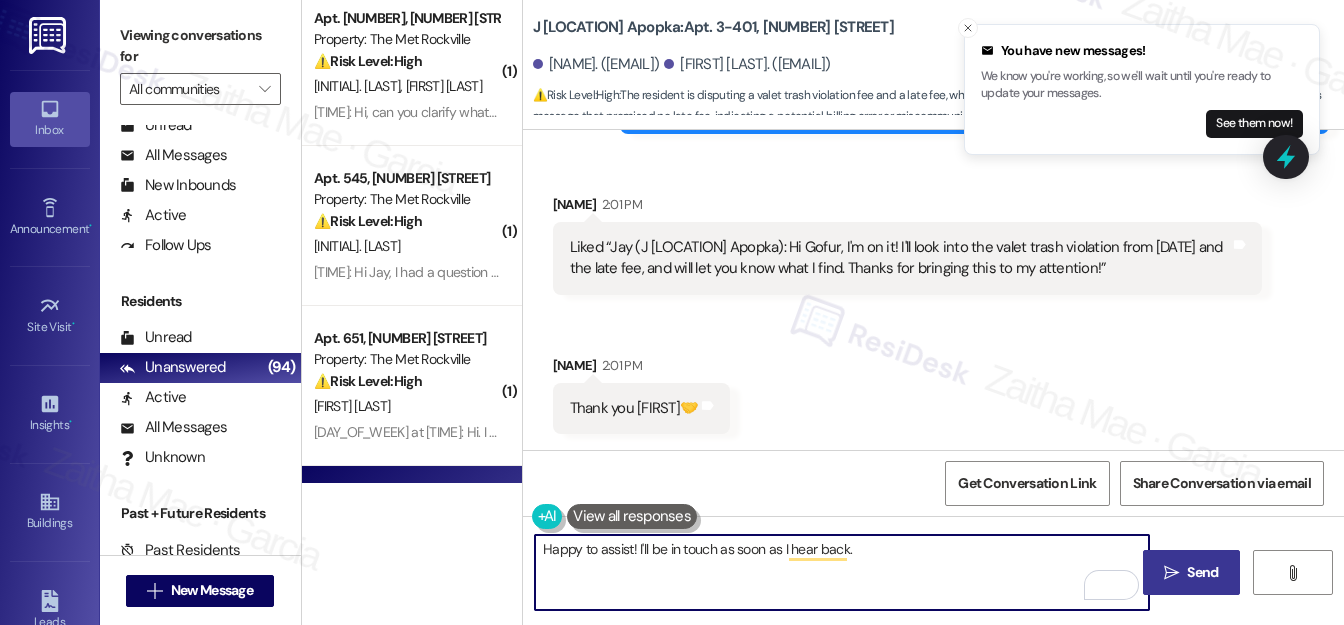 type on "Happy to assist! I'll be in touch as soon as I hear back." 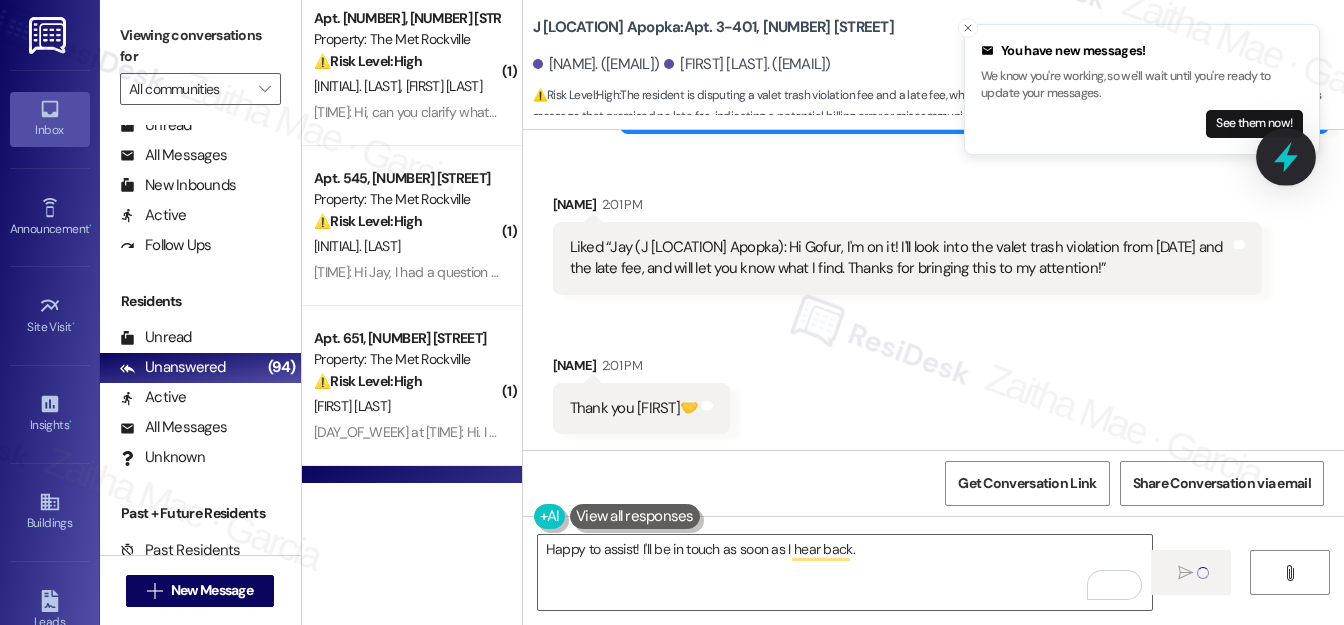 type 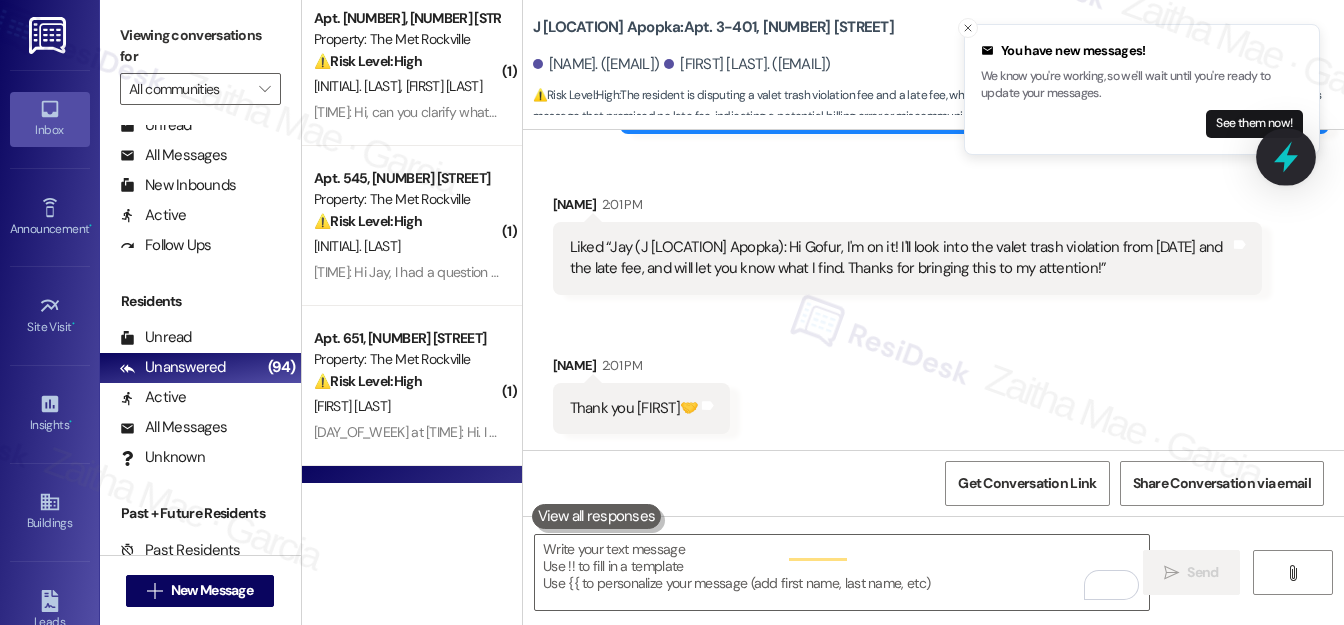 scroll, scrollTop: 4272, scrollLeft: 0, axis: vertical 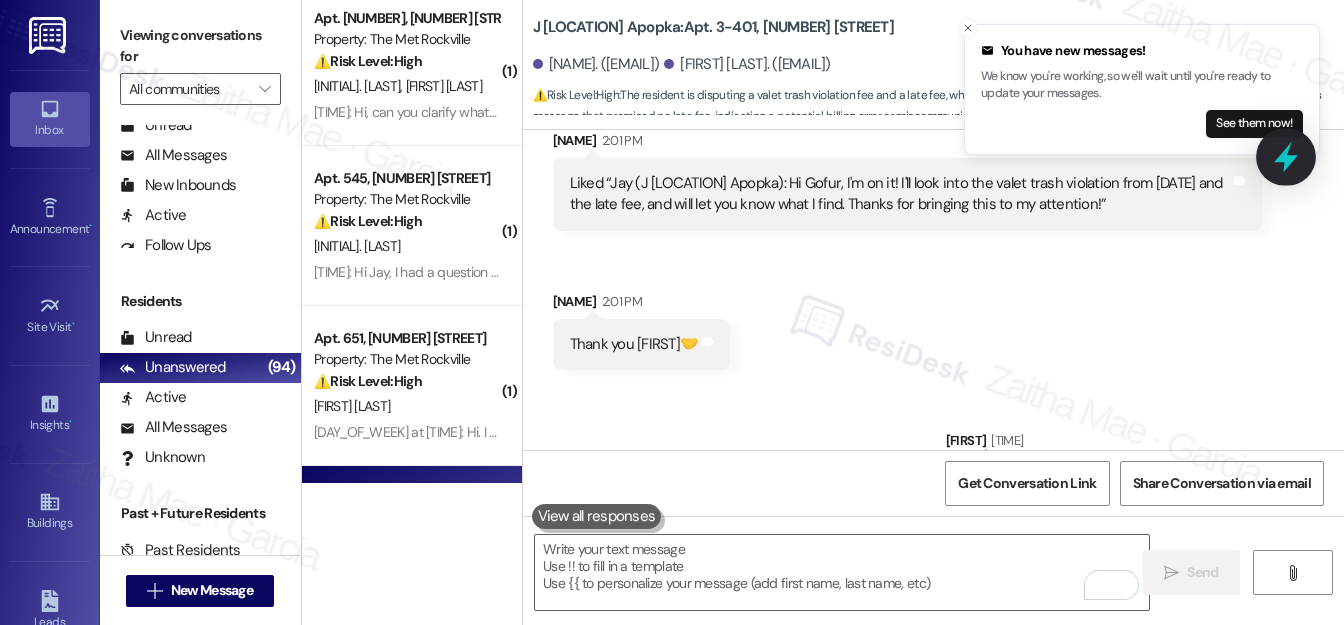click 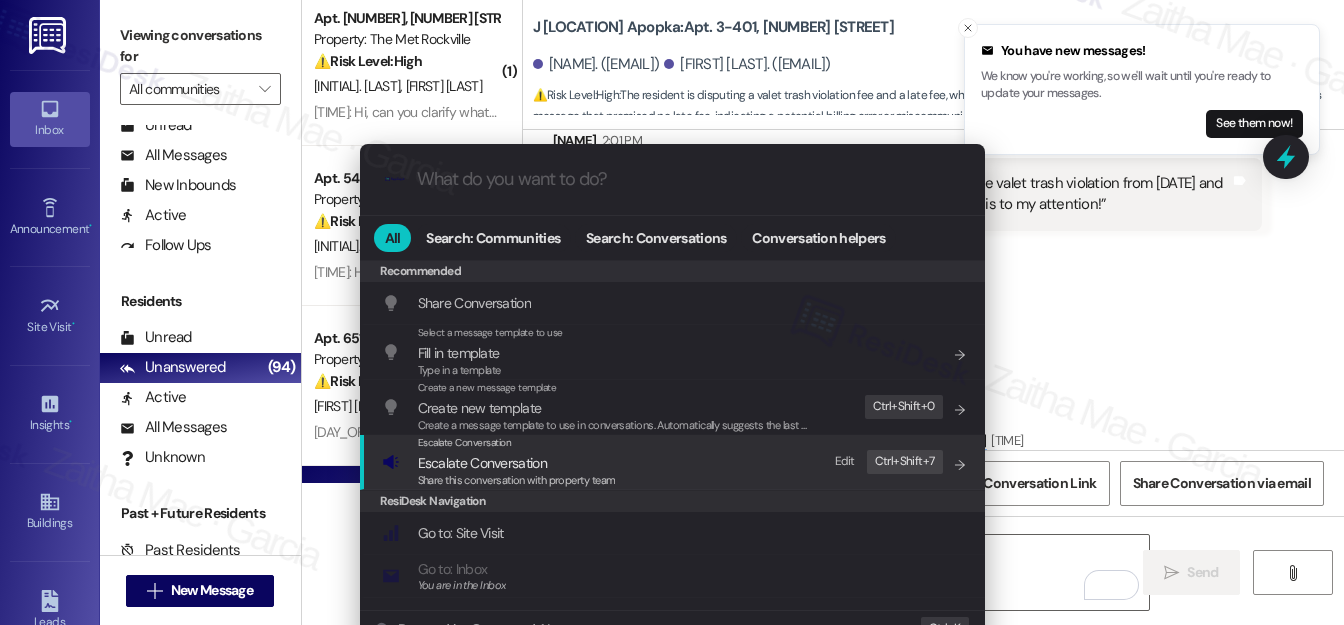click on "Escalate Conversation" at bounding box center [482, 463] 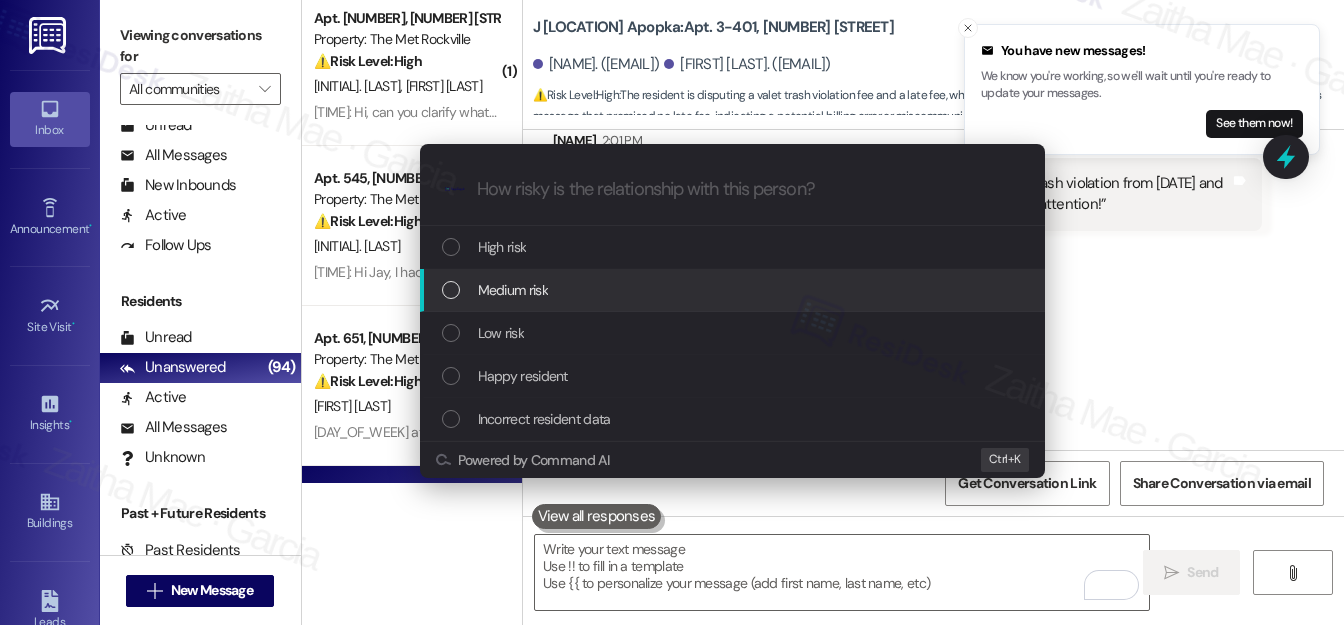 click on "Medium risk" at bounding box center (513, 290) 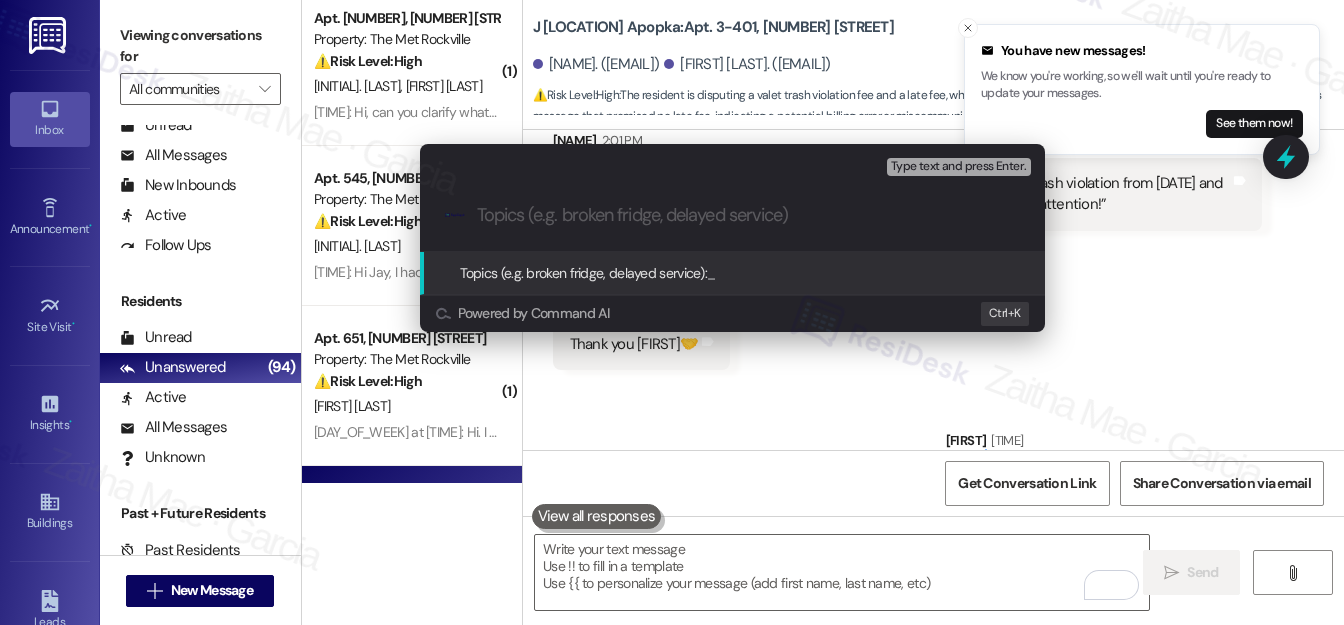 paste on "Valet Trash Violation and Late Fee Concerns" 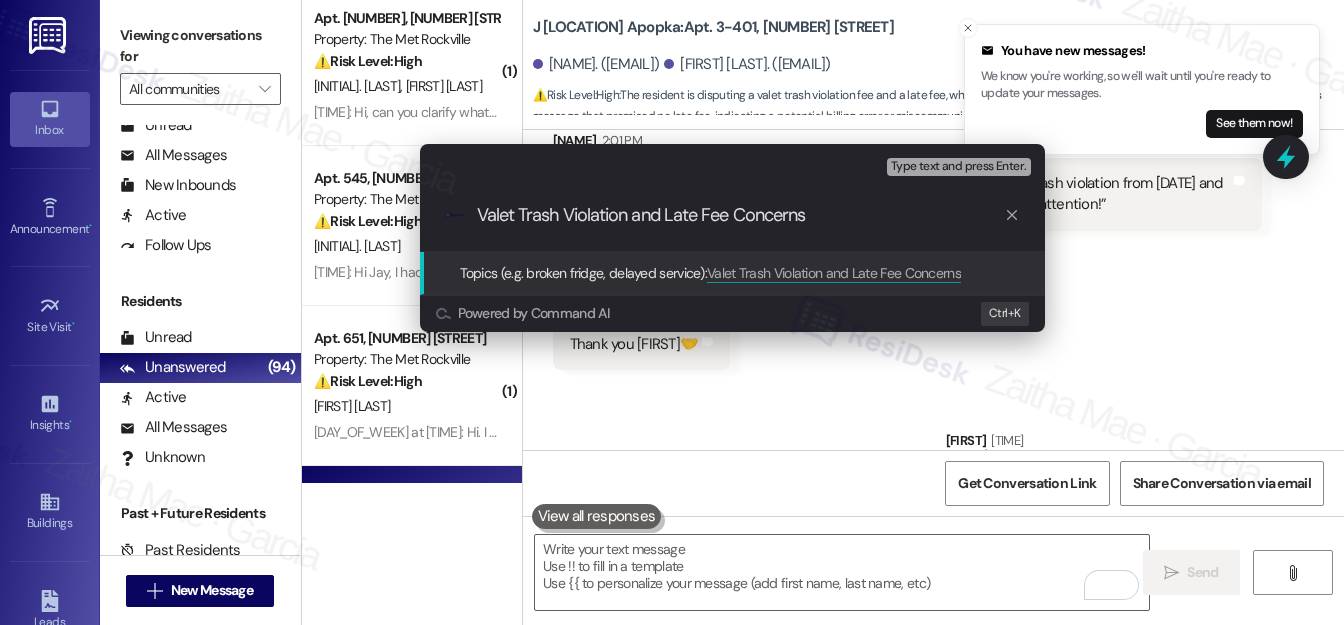 type 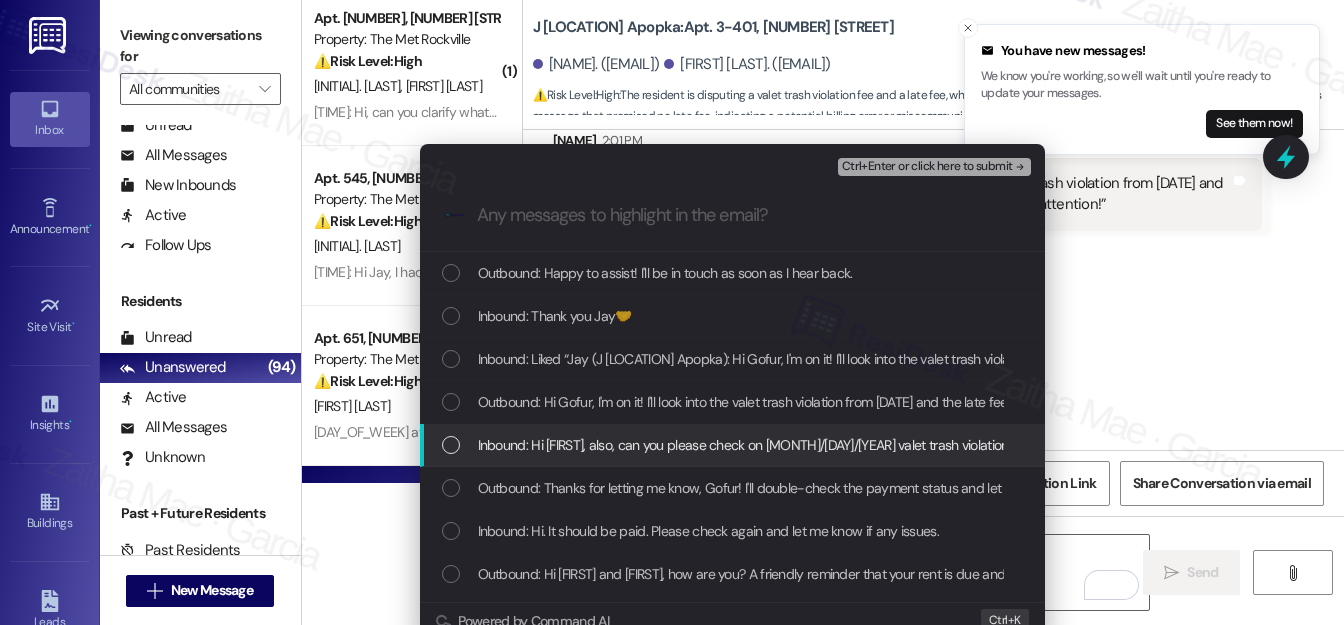click at bounding box center (451, 445) 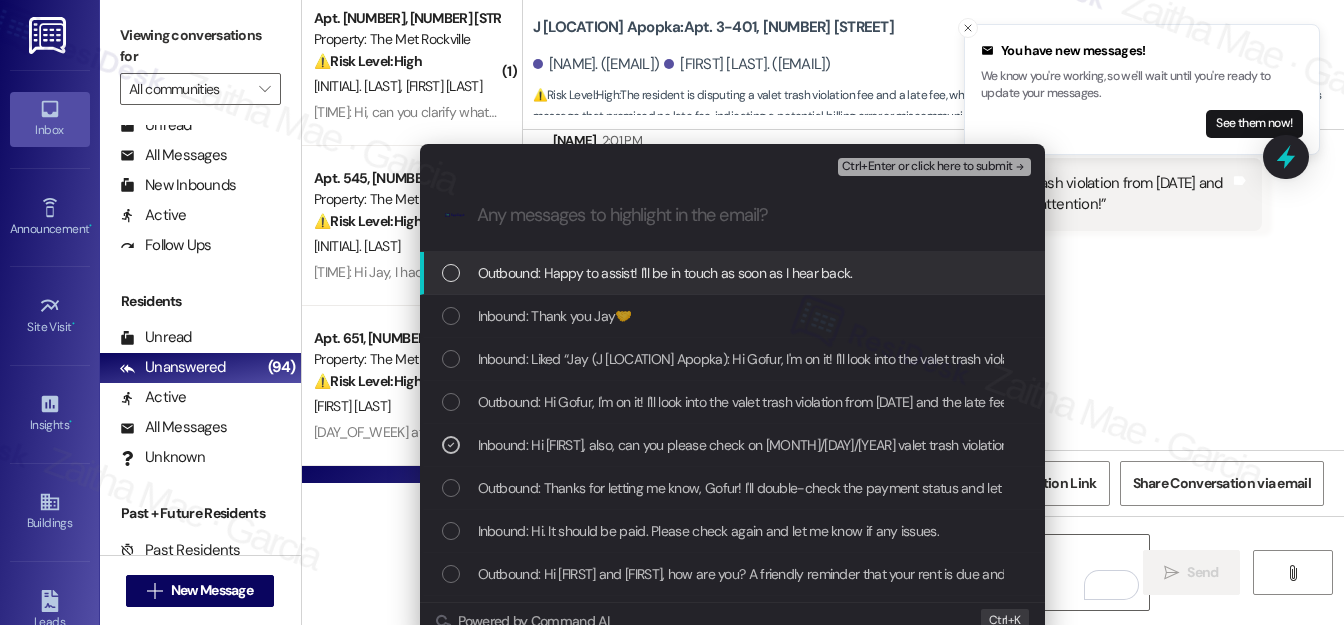 click on "Ctrl+Enter or click here to submit" at bounding box center [927, 167] 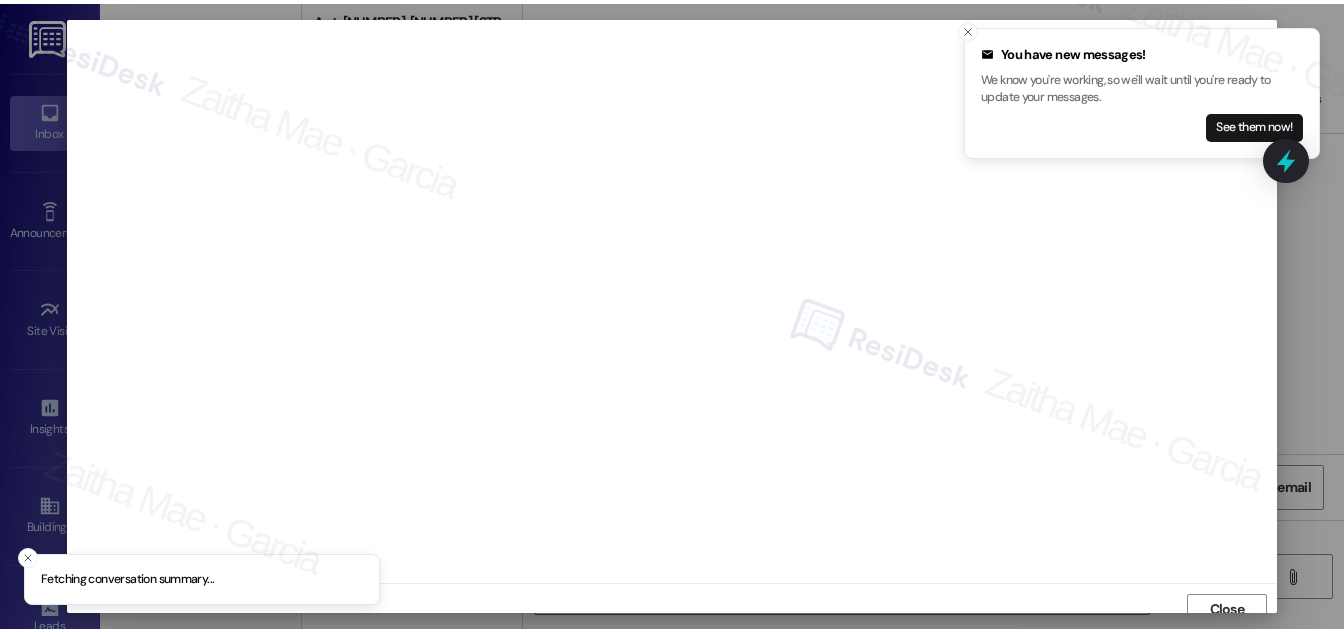 scroll, scrollTop: 12, scrollLeft: 0, axis: vertical 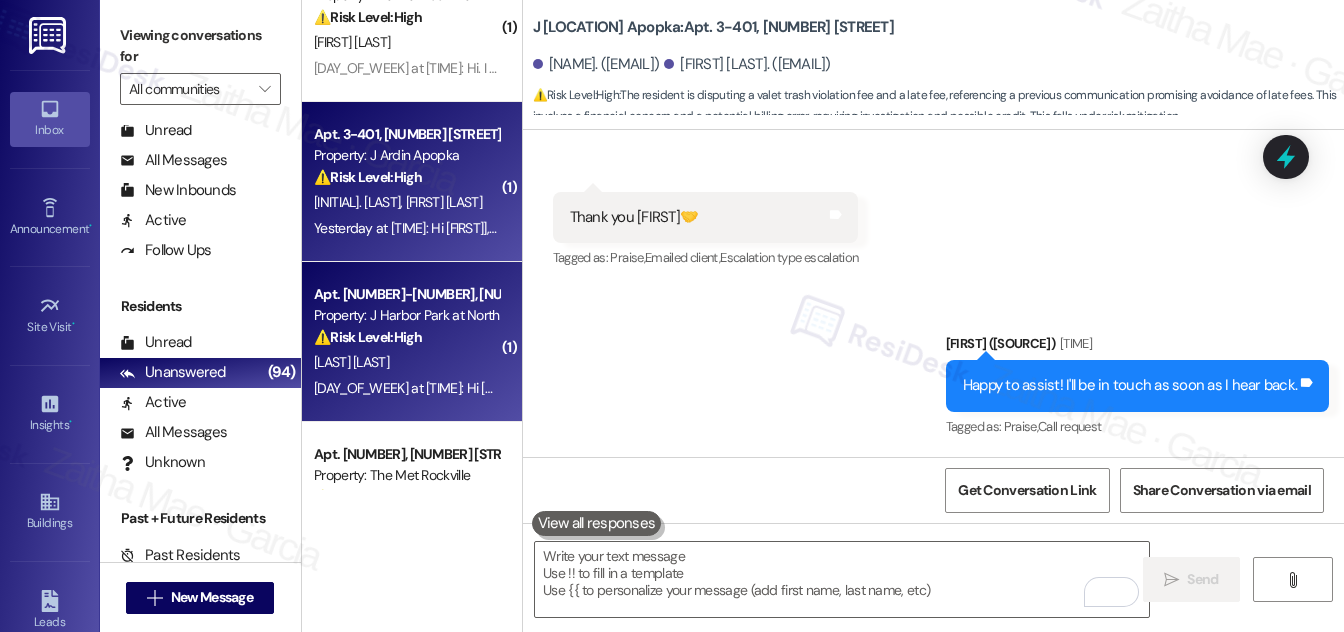 click on "[LAST] [LAST]" at bounding box center [406, 362] 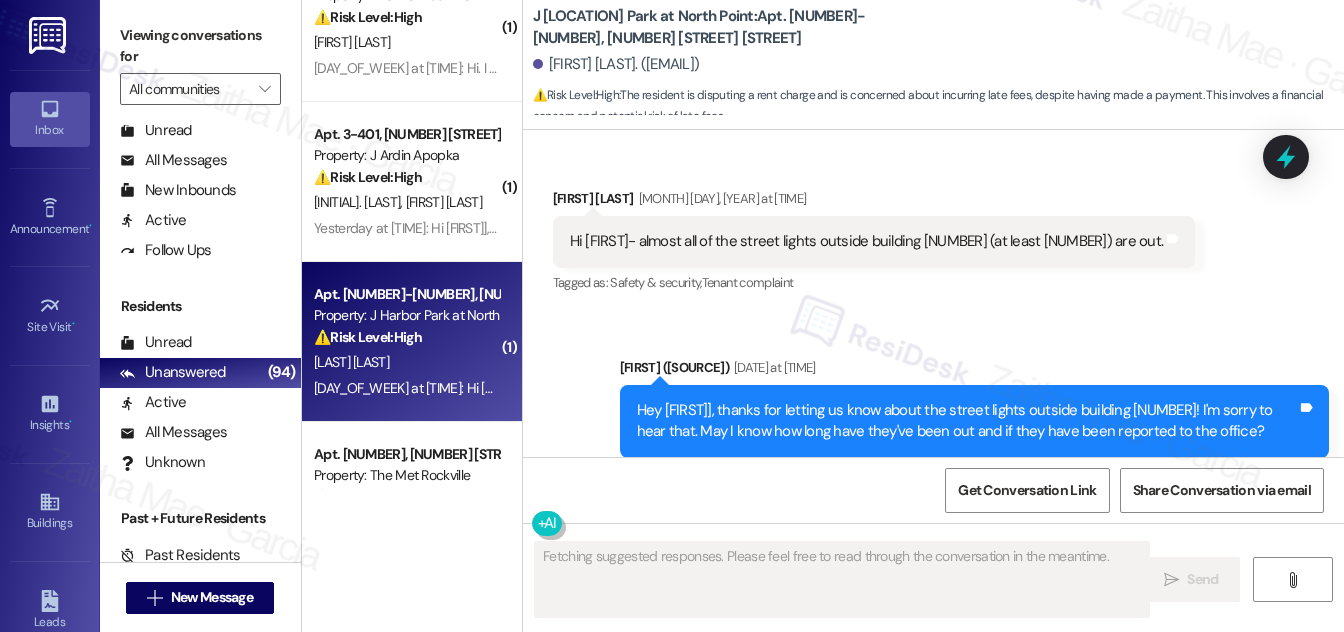 scroll, scrollTop: 4325, scrollLeft: 0, axis: vertical 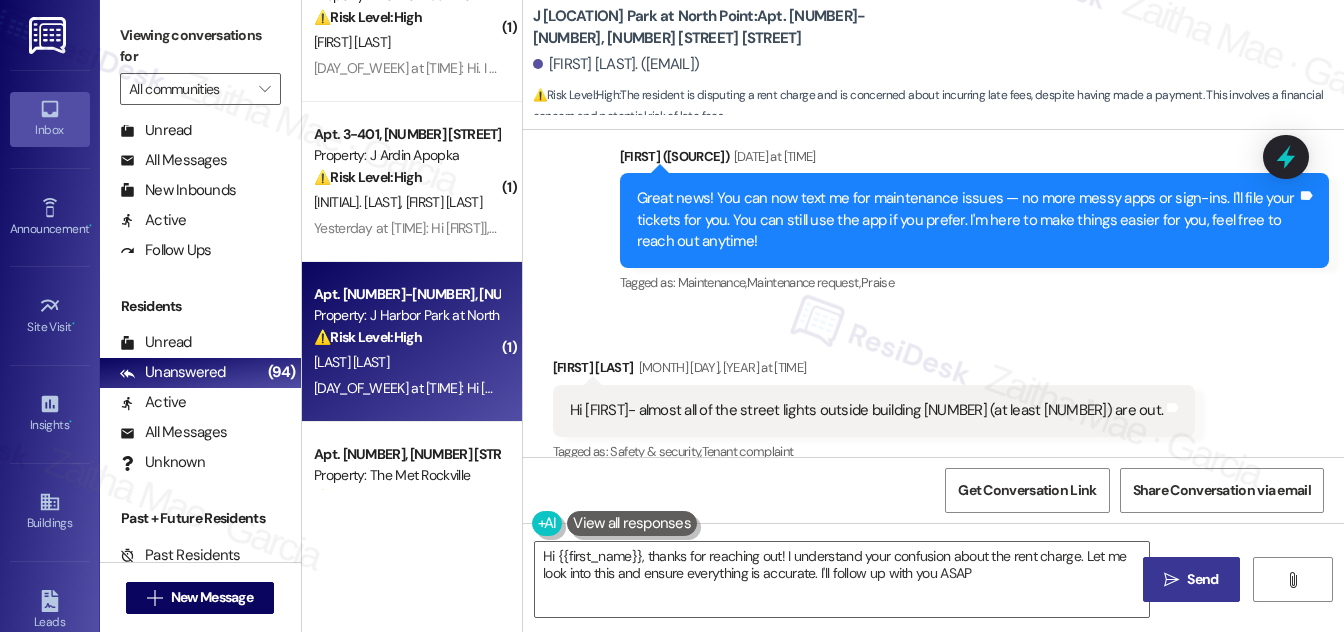 type on "Hi {{first_name}}, thanks for reaching out! I understand your confusion about the rent charge. Let me look into this and ensure everything is accurate. I'll follow up with you ASAP!" 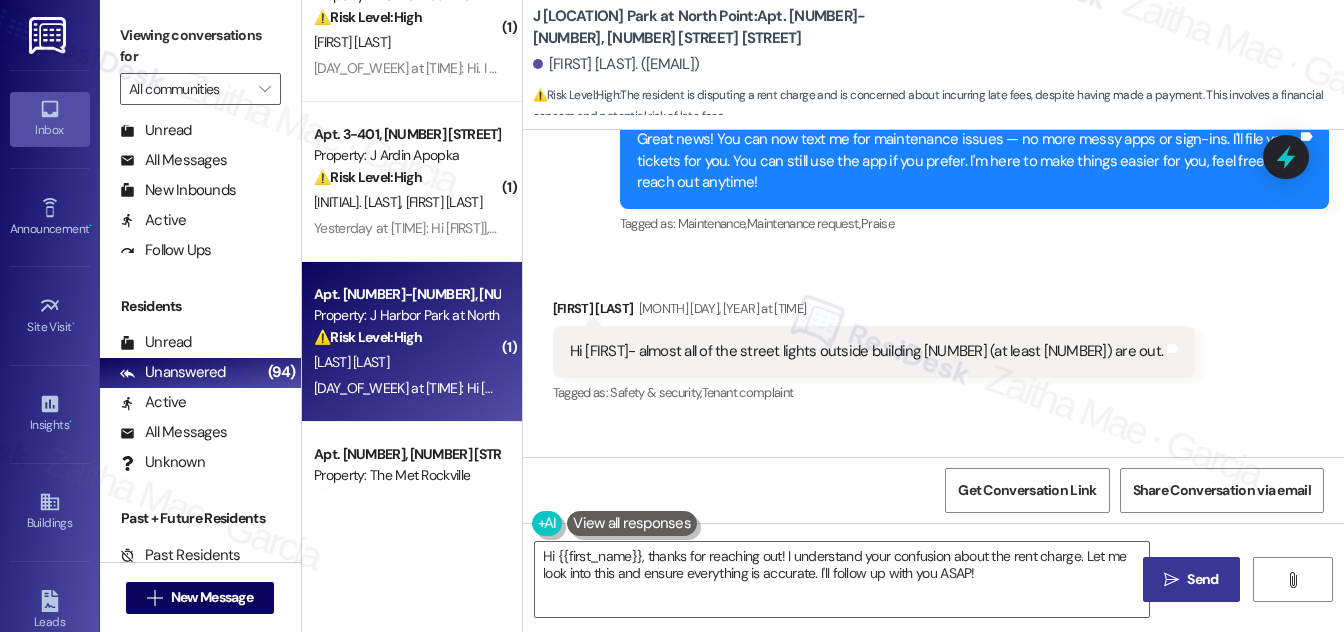 scroll, scrollTop: 4416, scrollLeft: 0, axis: vertical 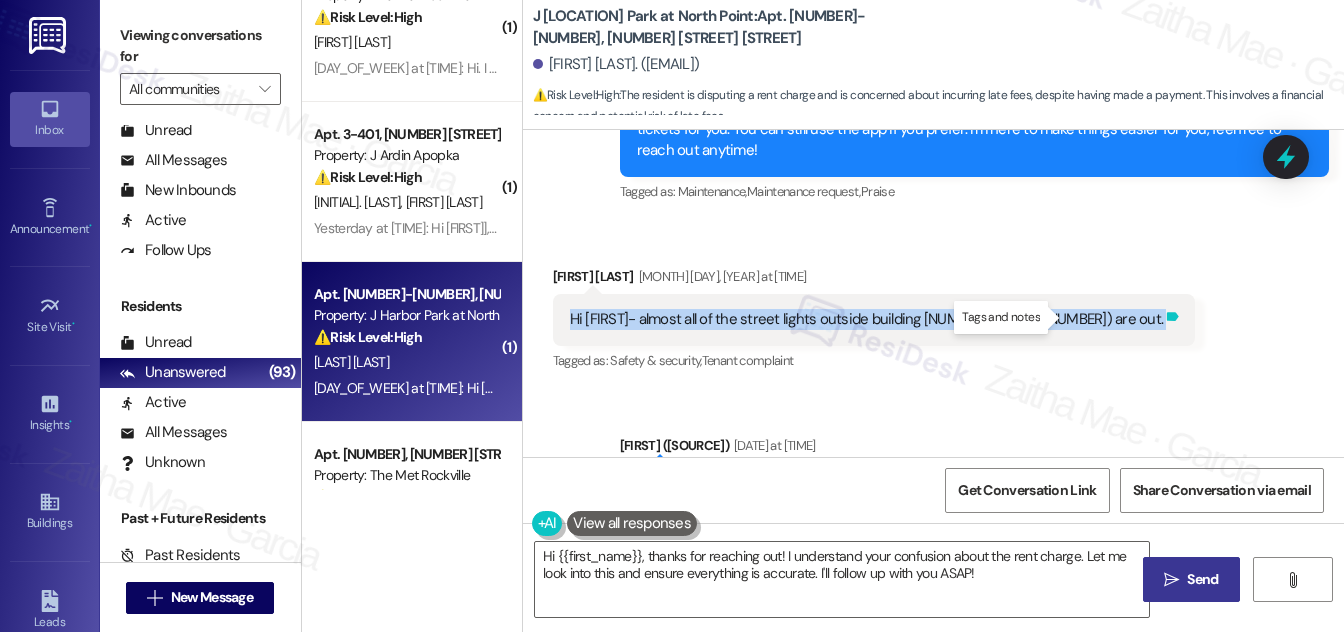 drag, startPoint x: 550, startPoint y: 316, endPoint x: 1064, endPoint y: 314, distance: 514.0039 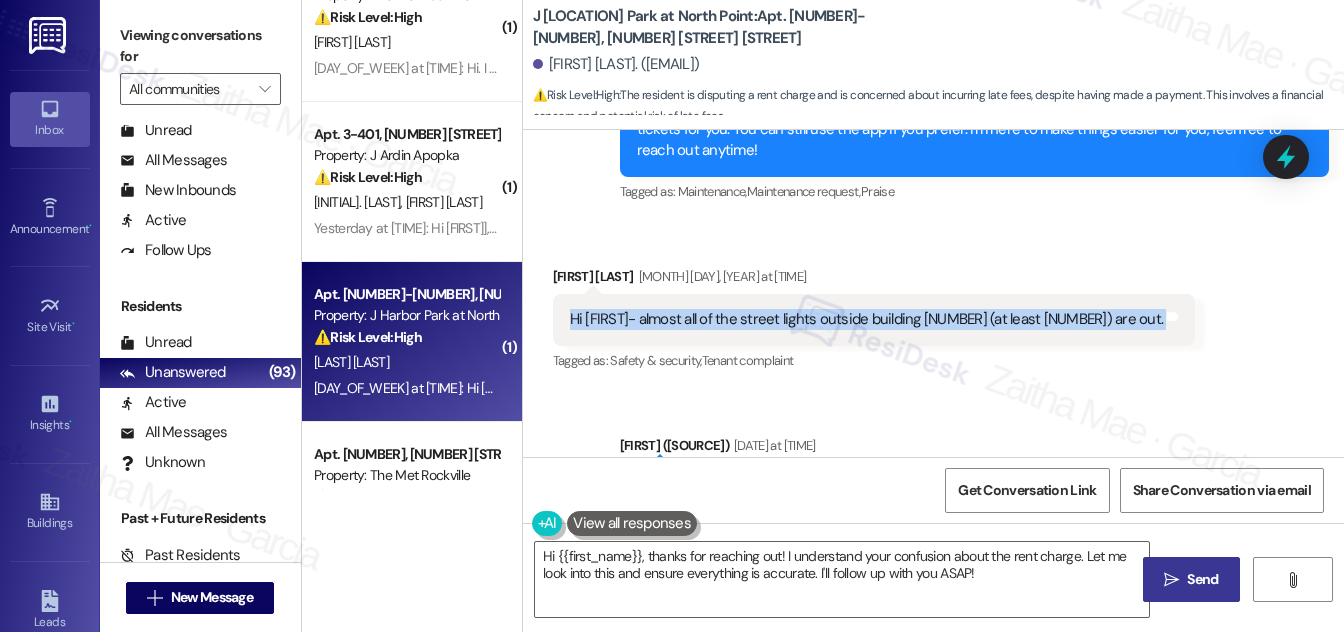copy on "Hi Sarah- almost all of the street lights outside building 1400 (at least 7) are out.  Tags and notes" 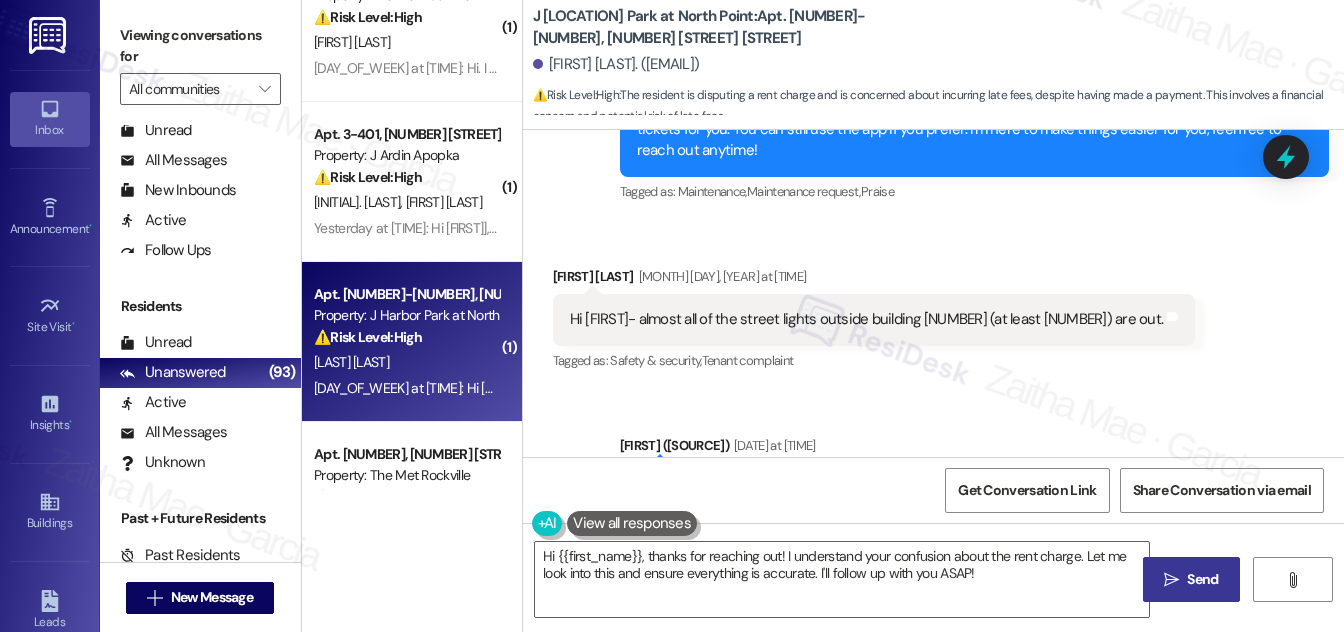 click on "Received via SMS Kerri Ackerson [MONTH] [DAY], [YEAR] at [TIME] Hi Sarah- almost all of the street lights outside building 1400 (at least 7) are out.  Tags and notes Tagged as:   Safety & security ,  Click to highlight conversations about Safety & security Tenant complaint Click to highlight conversations about Tenant complaint" at bounding box center [933, 305] 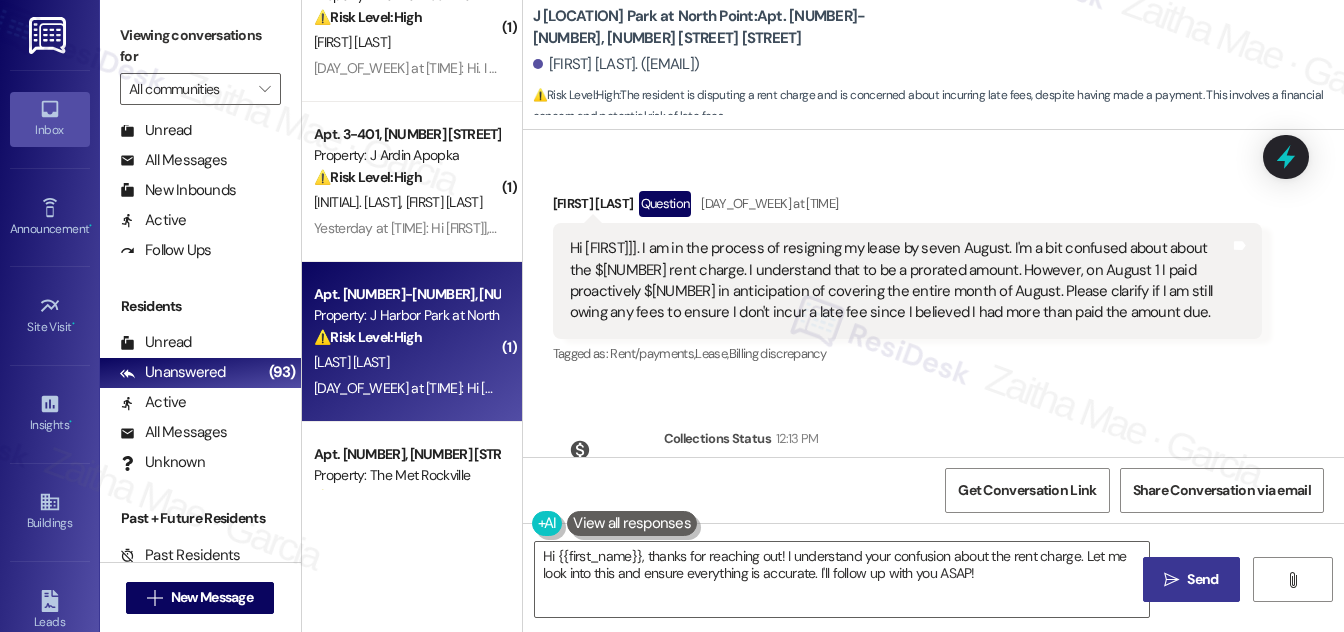 scroll, scrollTop: 7048, scrollLeft: 0, axis: vertical 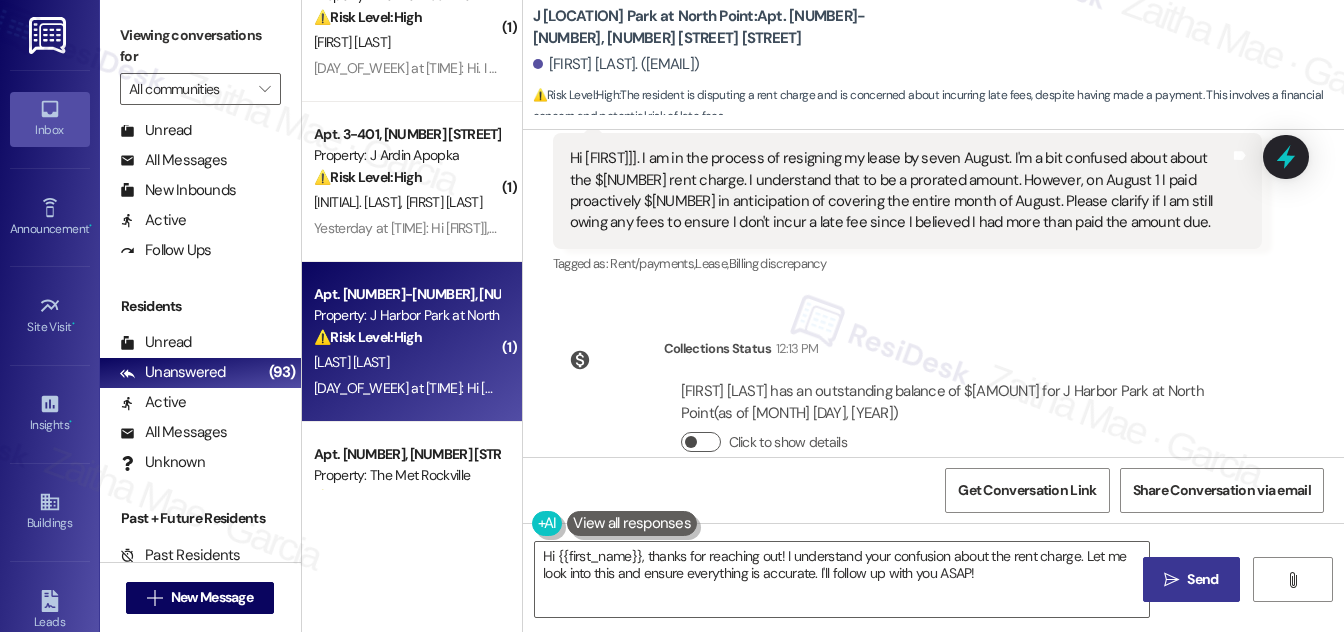 click on "Click to show details" at bounding box center (701, 442) 